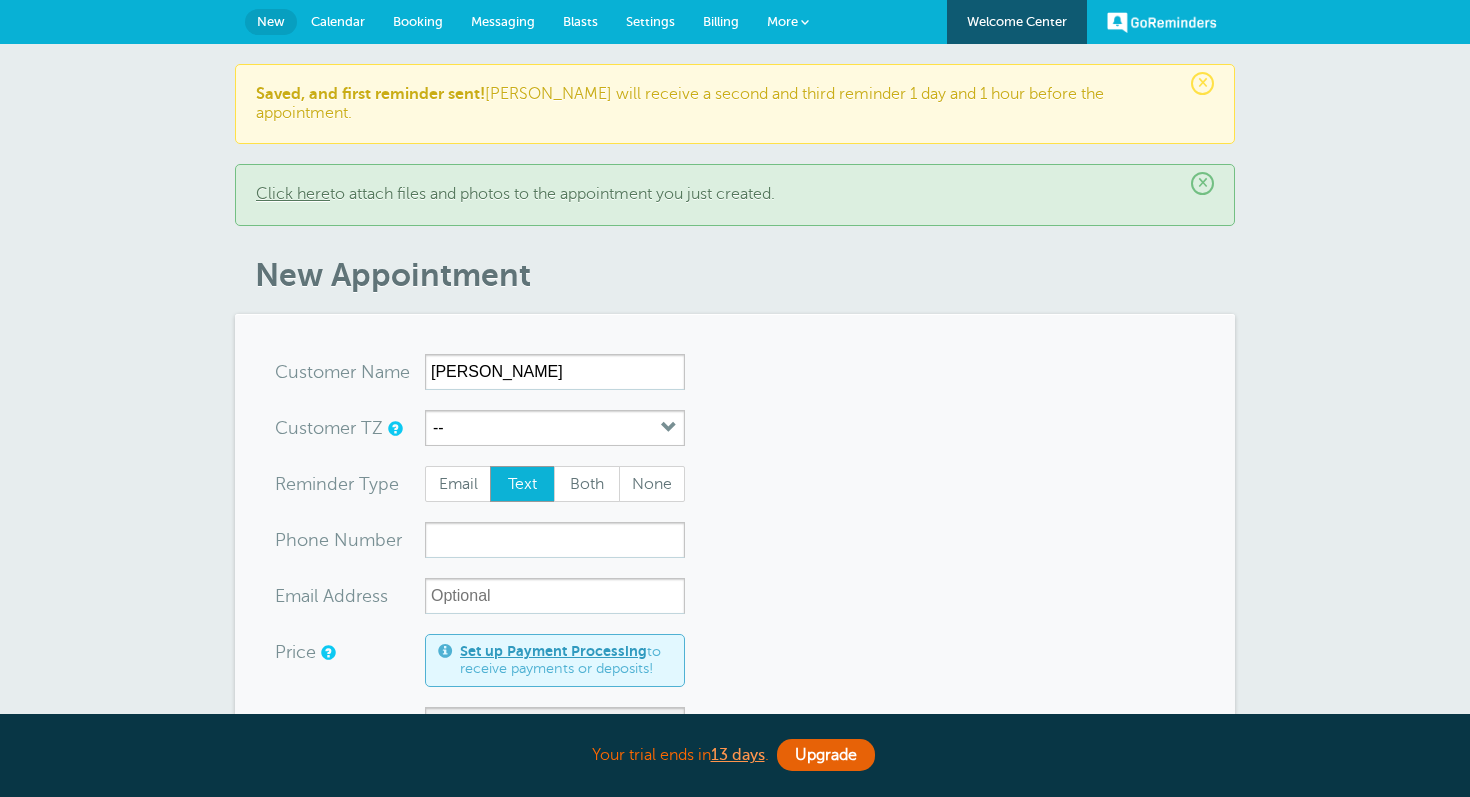scroll, scrollTop: 0, scrollLeft: 0, axis: both 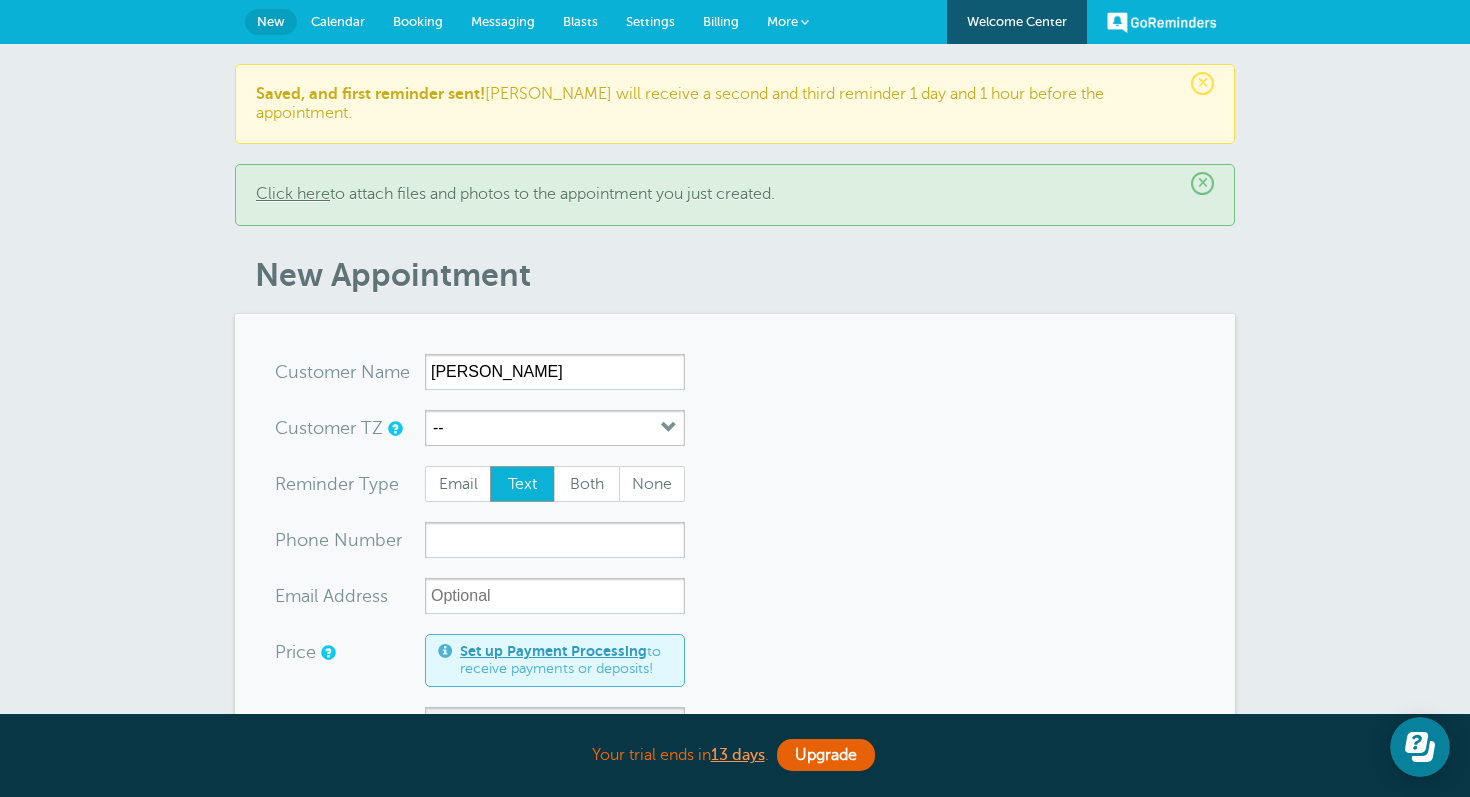 type on "Ameka Williams" 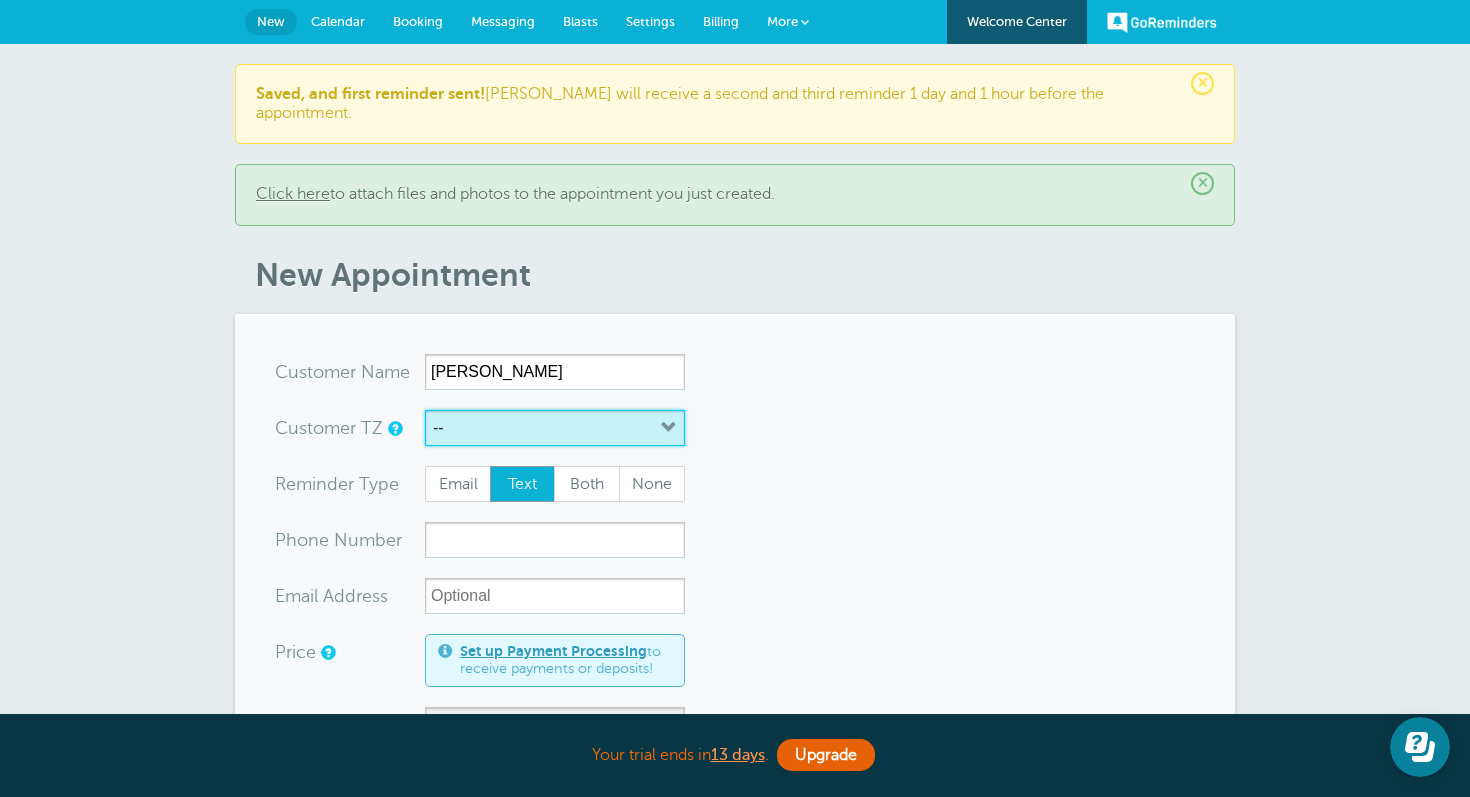 click on "--" at bounding box center (555, 428) 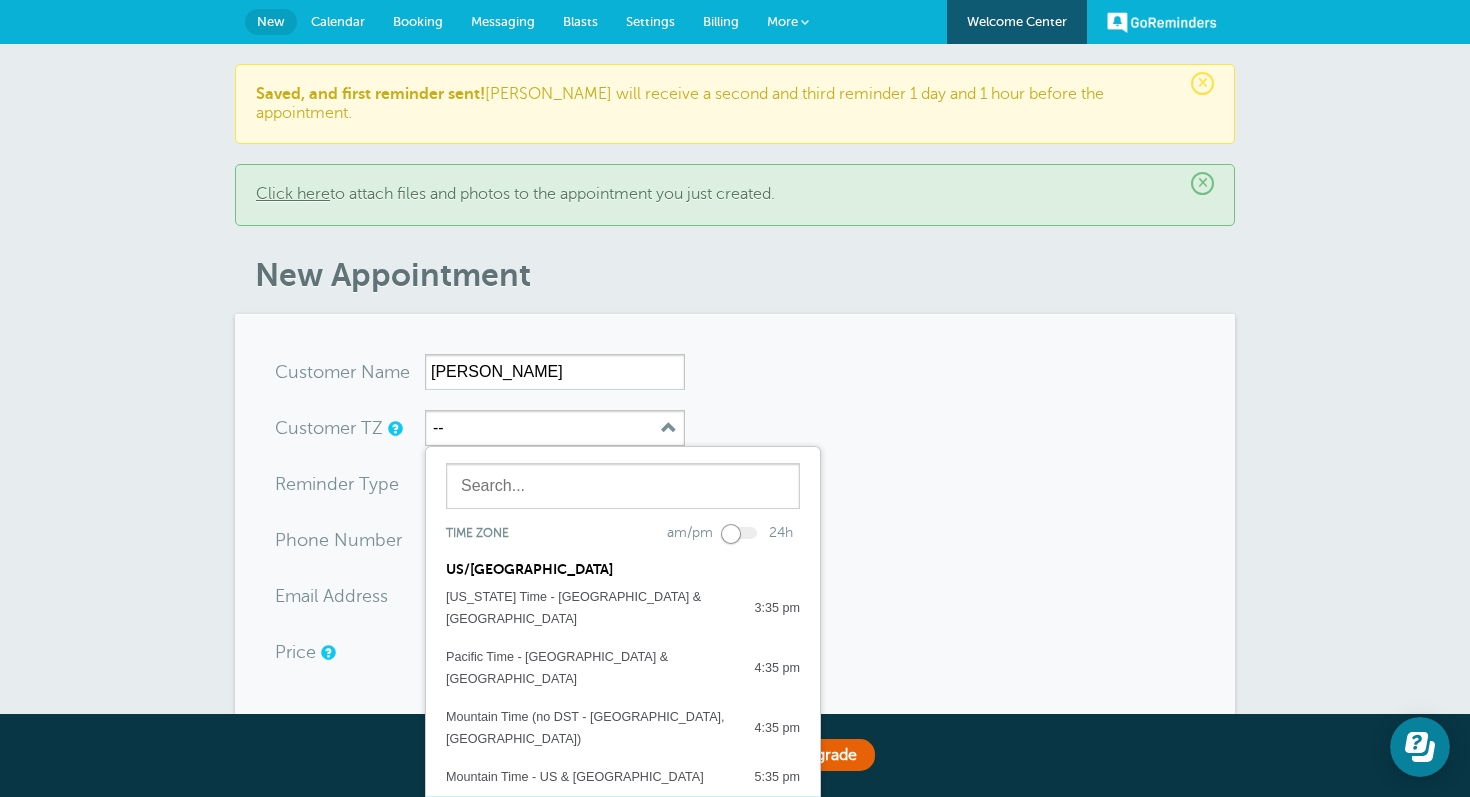 click on "Central Time - [GEOGRAPHIC_DATA] & [GEOGRAPHIC_DATA]" at bounding box center (590, 826) 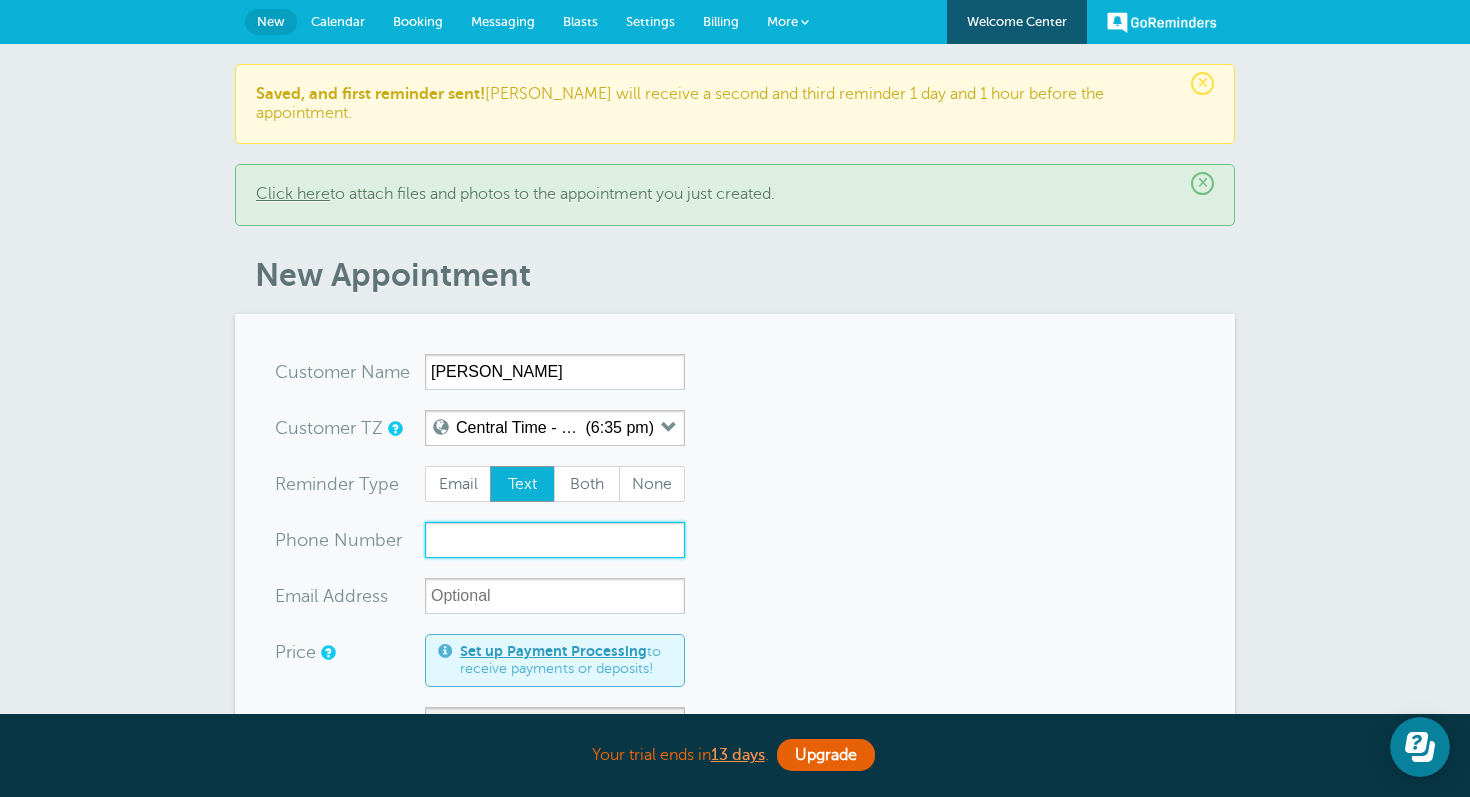 click on "xxx-no-autofill" at bounding box center (555, 540) 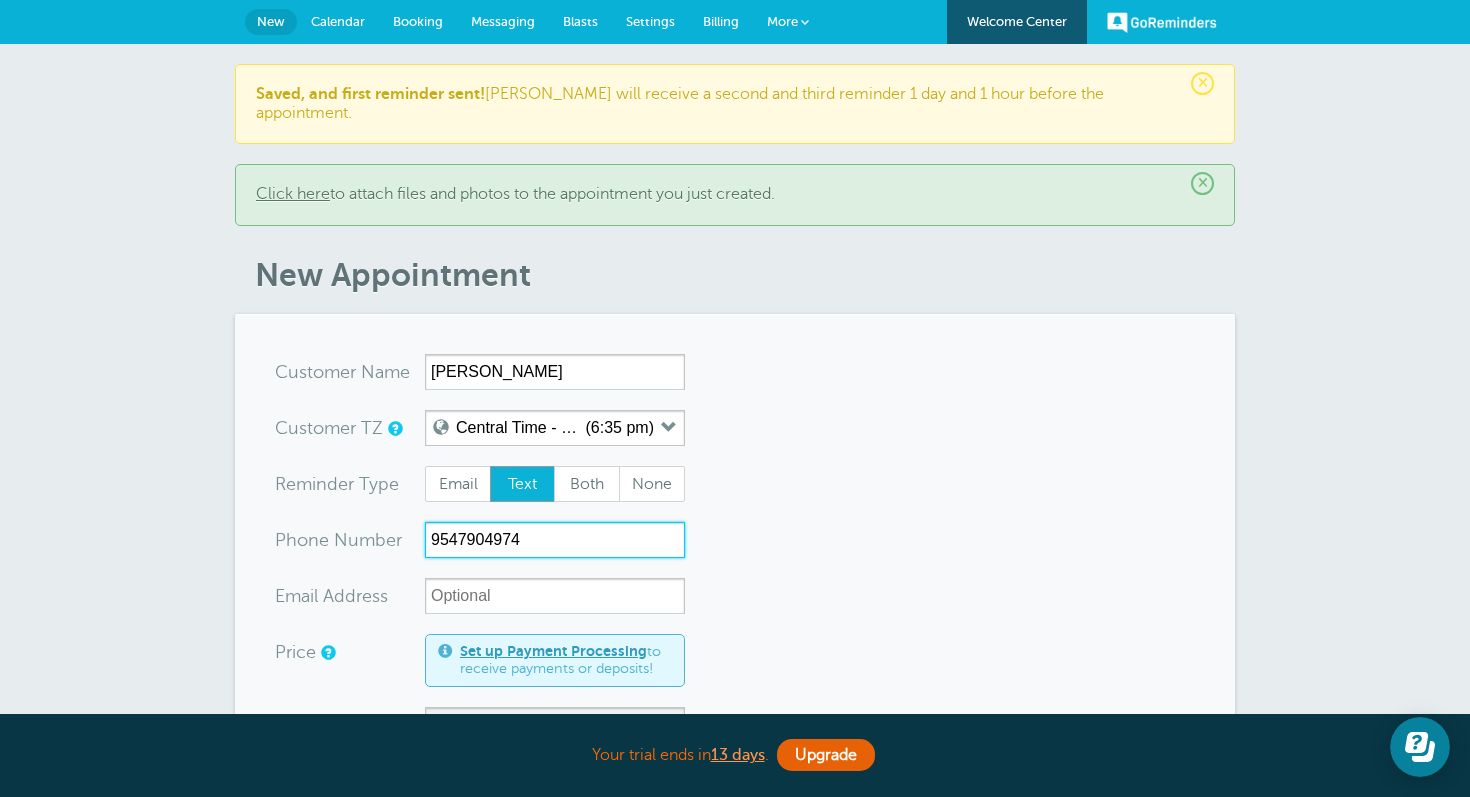 type on "9547904974" 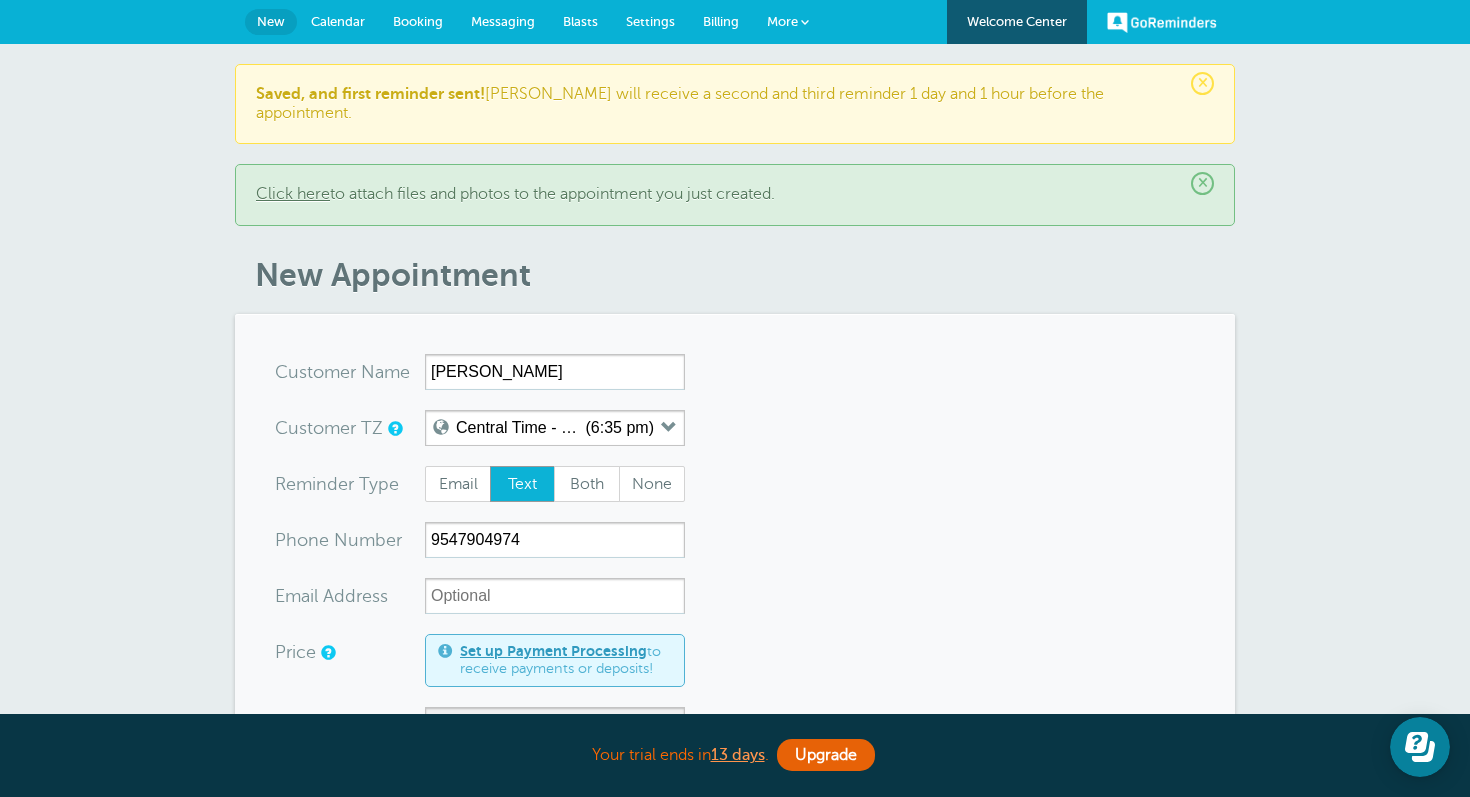 click on "You are creating a new customer. To use an existing customer select one from the autocomplete dropdown.
x-no-autofill
Cus tomer N ame
Ameka Williams No search results.
Edit
Remove
Customer TZ
Central Time - US & Canada
(6:35 pm)
Time zone
am/pm
24h
US/CANADA" at bounding box center (735, 903) 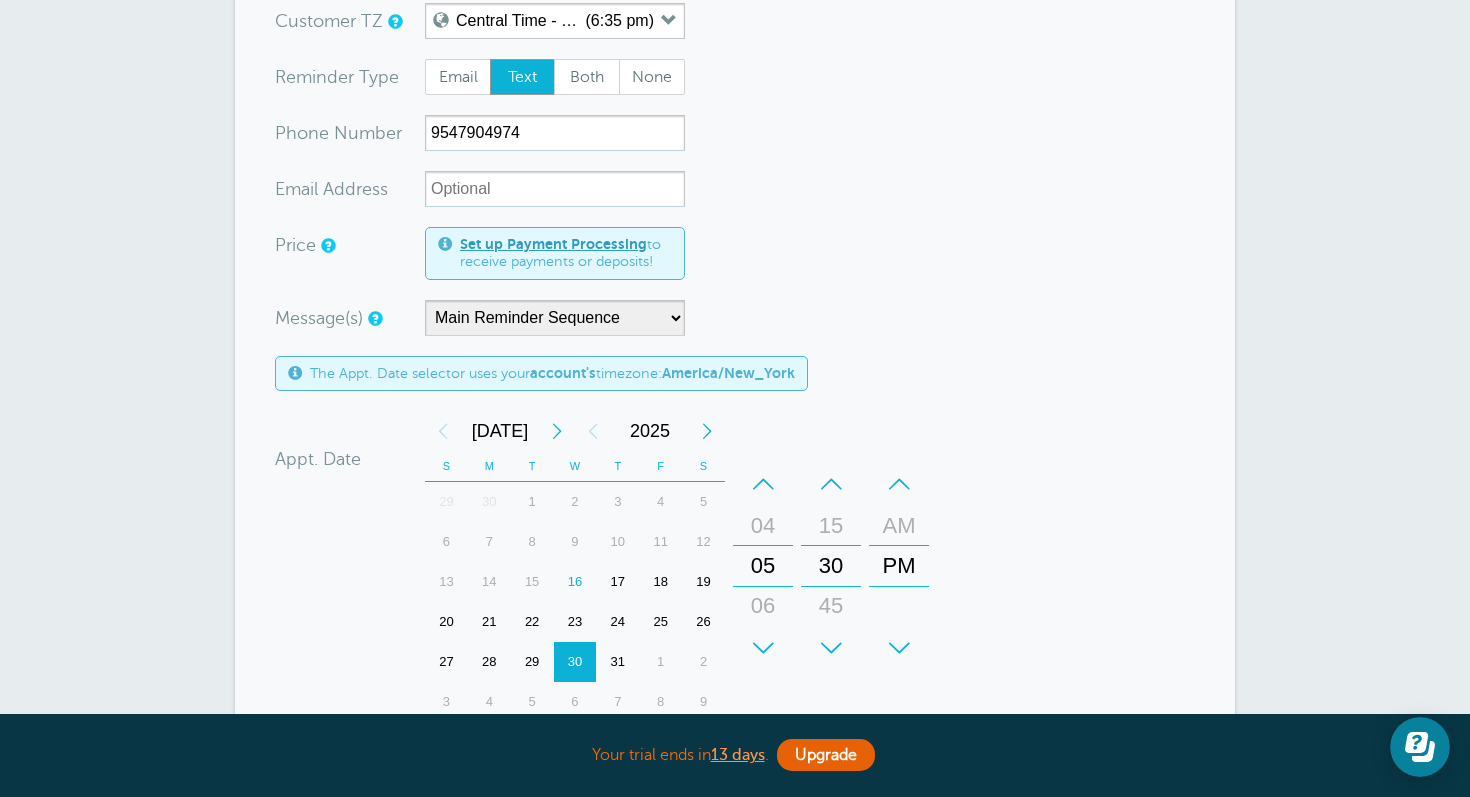 scroll, scrollTop: 441, scrollLeft: 0, axis: vertical 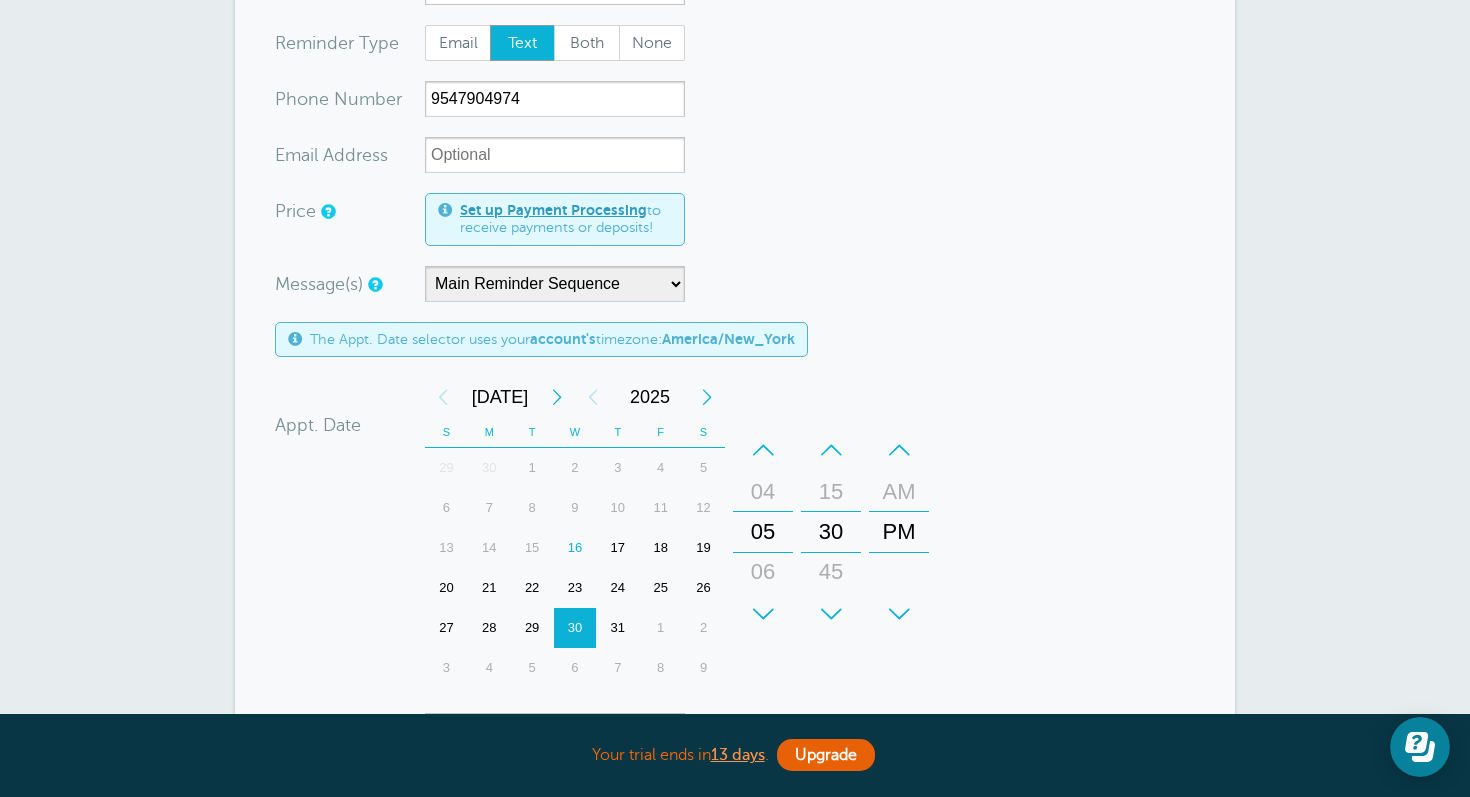 click on "18" at bounding box center [660, 548] 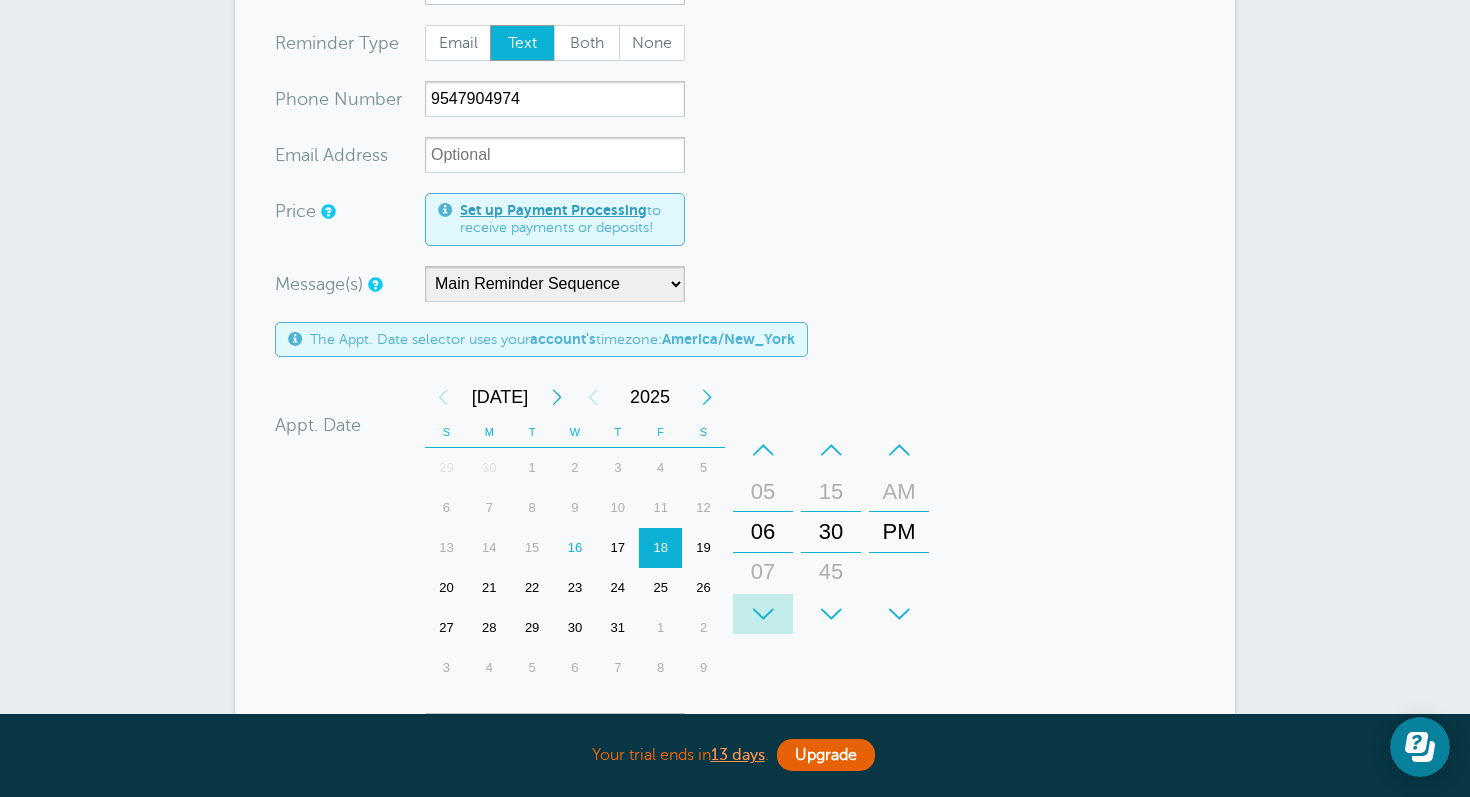 click on "+" at bounding box center (763, 614) 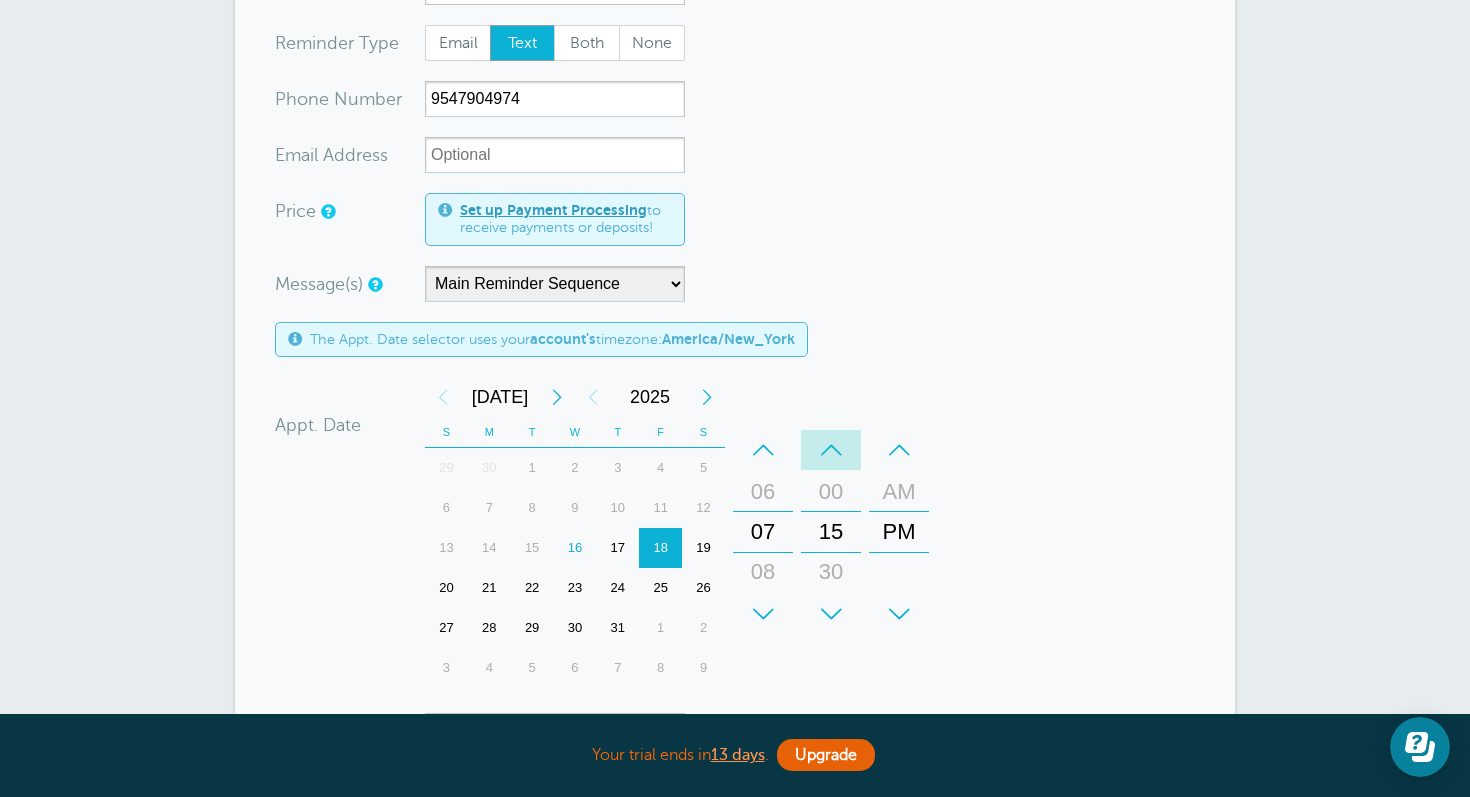 click on "–" at bounding box center (831, 450) 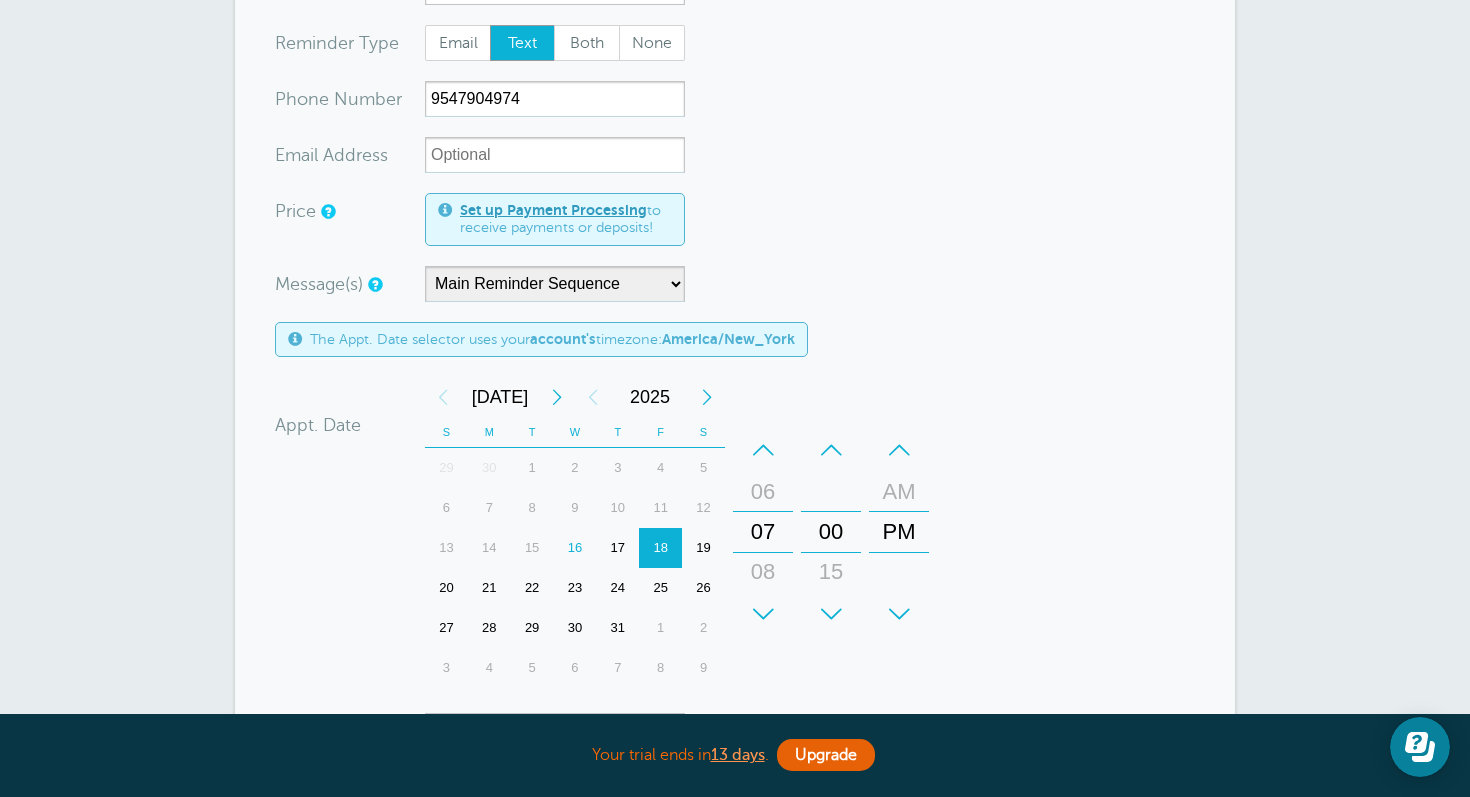 click on "You are creating a new customer. To use an existing customer select one from the autocomplete dropdown.
x-no-autofill
Cus tomer N ame
Ameka Williams No search results.
Edit
Remove
Customer TZ
Central Time - US & Canada
(6:35 pm)
Time zone
am/pm
24h
US/CANADA" at bounding box center [735, 462] 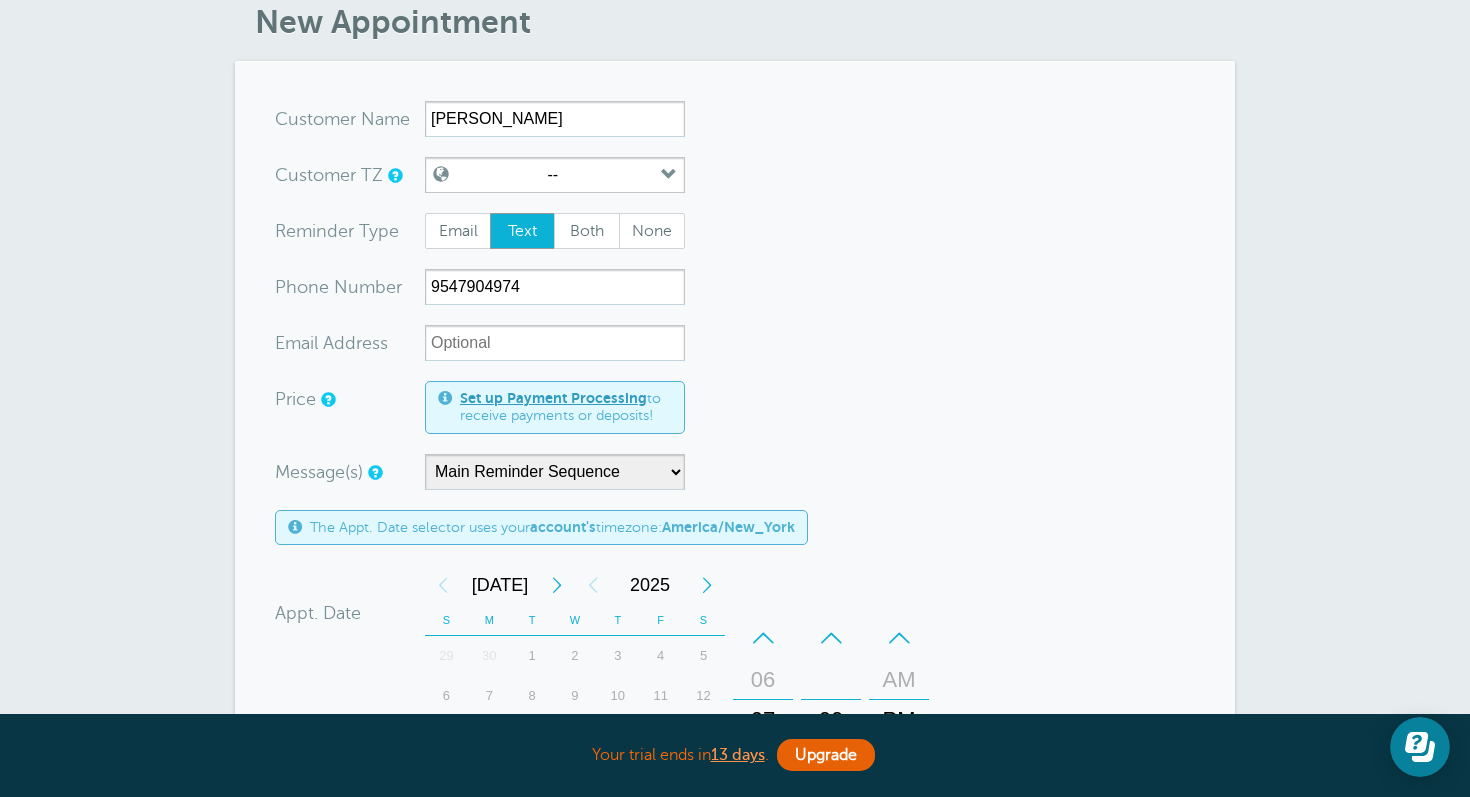 scroll, scrollTop: 252, scrollLeft: 0, axis: vertical 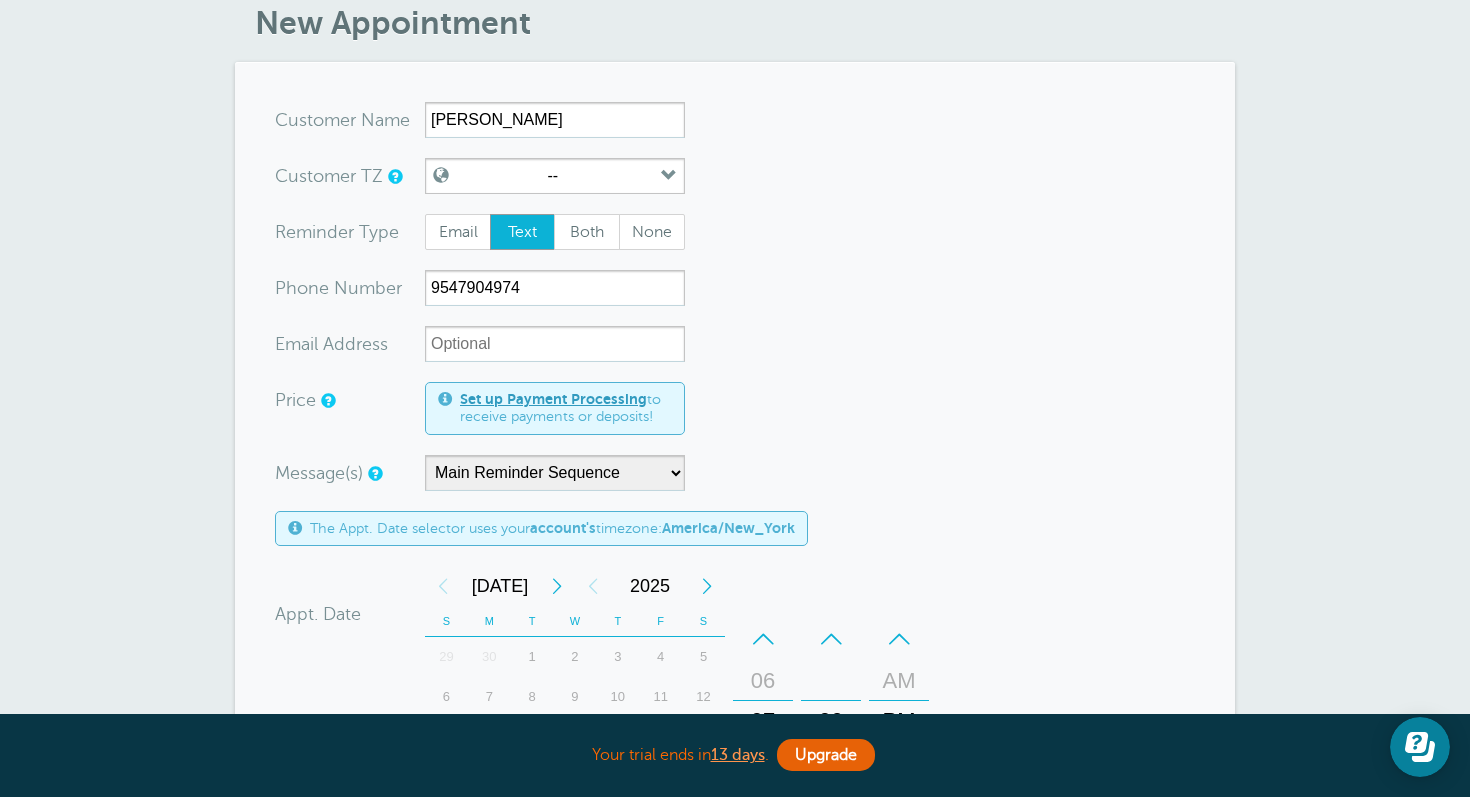 click on "You are creating a new customer. To use an existing customer select one from the autocomplete dropdown.
x-no-autofill
Cus tomer N ame
Ameka Williams No search results.
Edit
Remove
Customer TZ
--
Time zone
am/pm
24h" at bounding box center [735, 651] 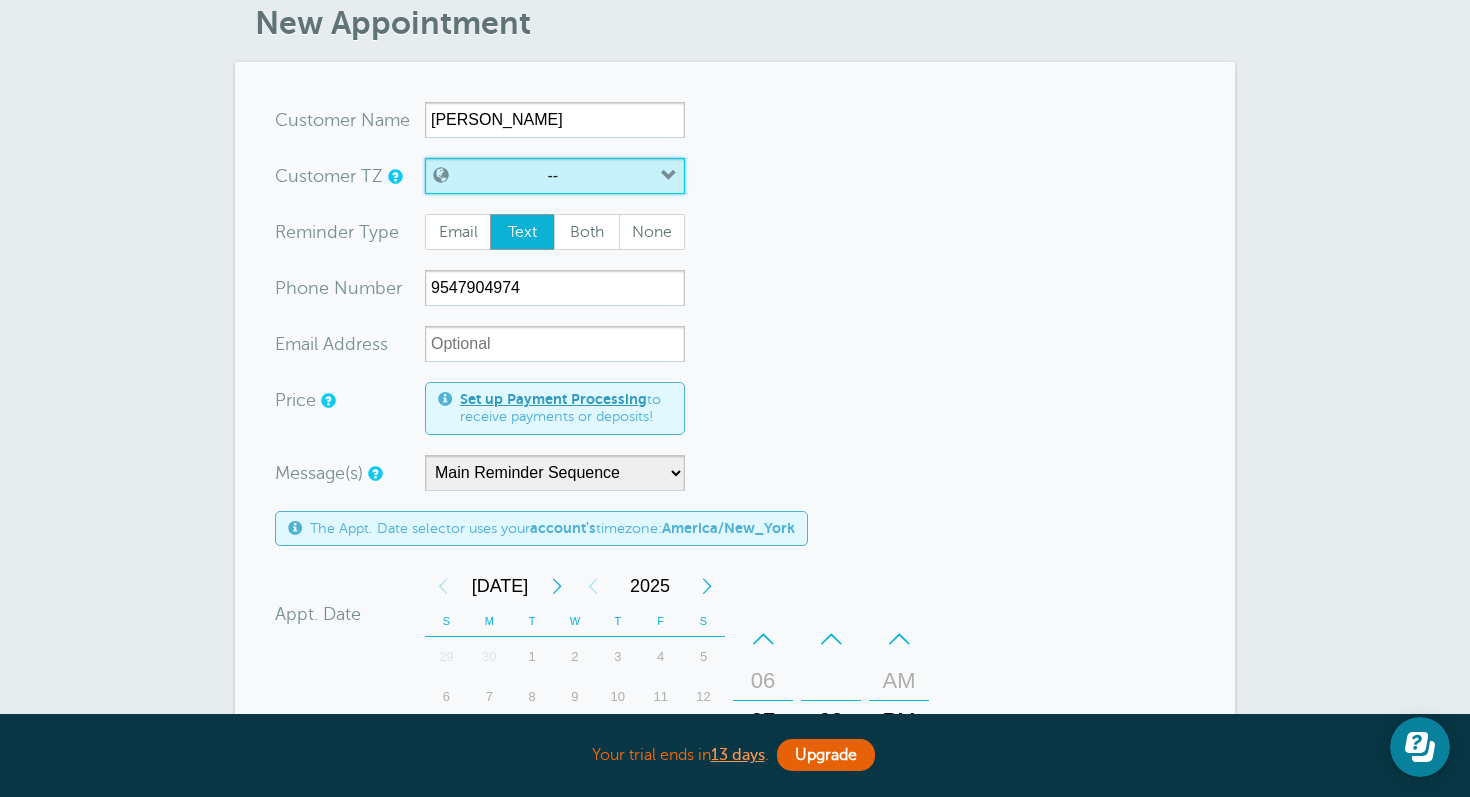 click on "--" at bounding box center (555, 176) 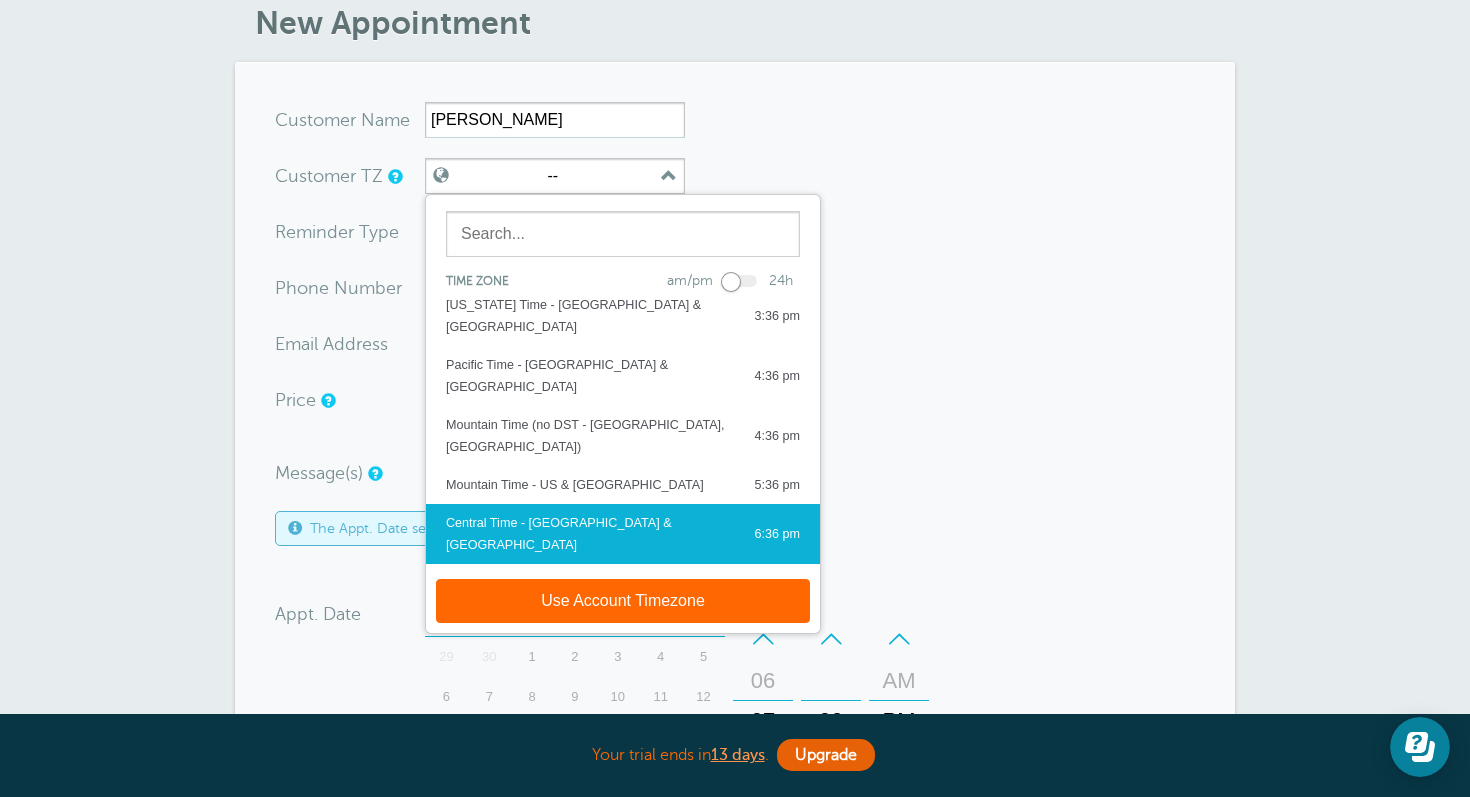 click on "Central Time - [GEOGRAPHIC_DATA] & [GEOGRAPHIC_DATA]" at bounding box center [590, 534] 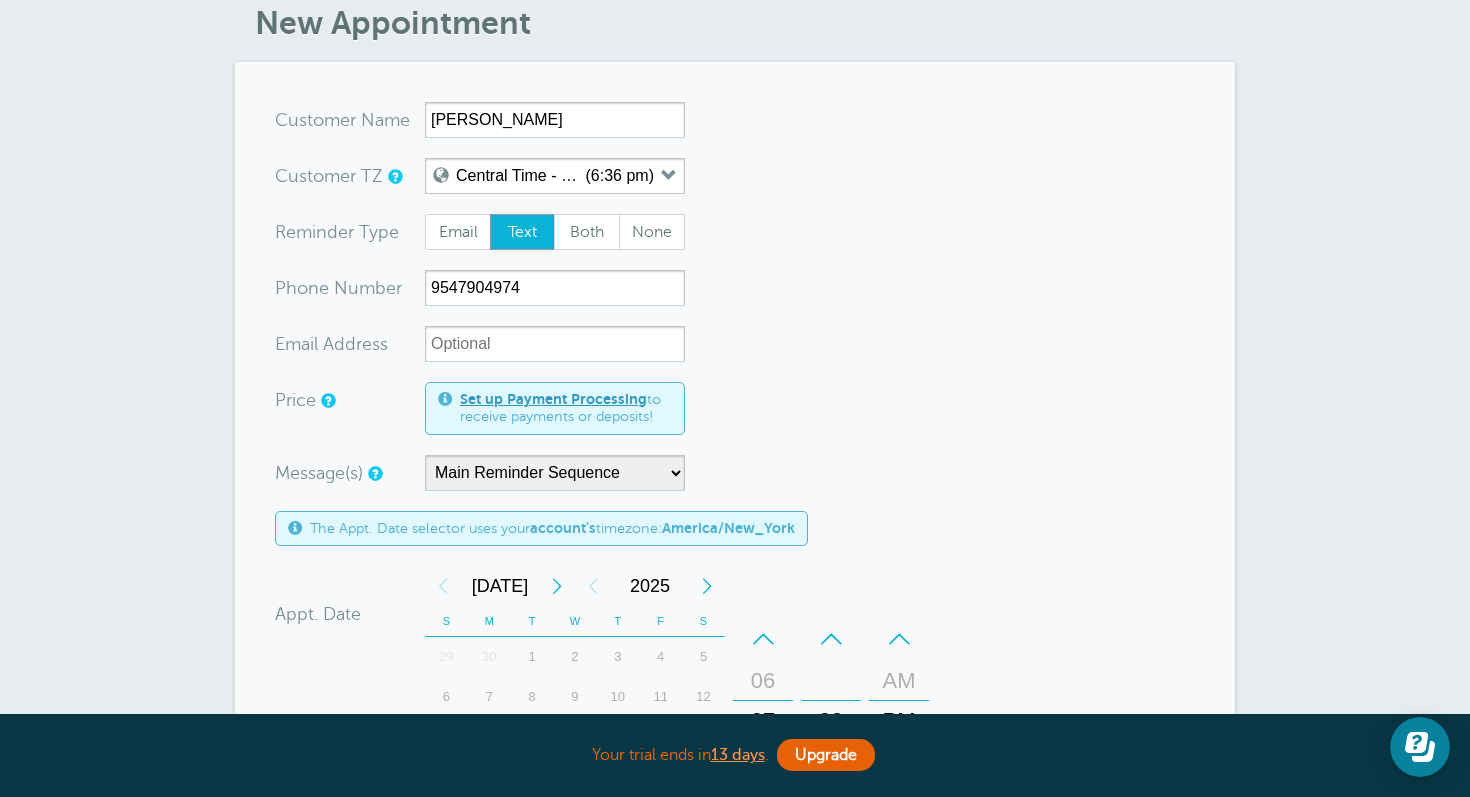 click on "You are creating a new customer. To use an existing customer select one from the autocomplete dropdown.
x-no-autofill
Cus tomer N ame
Ameka Williams No search results.
Edit
Remove
Customer TZ
Central Time - US & Canada
(6:36 pm)
Time zone
am/pm
24h
US/CANADA" at bounding box center (735, 651) 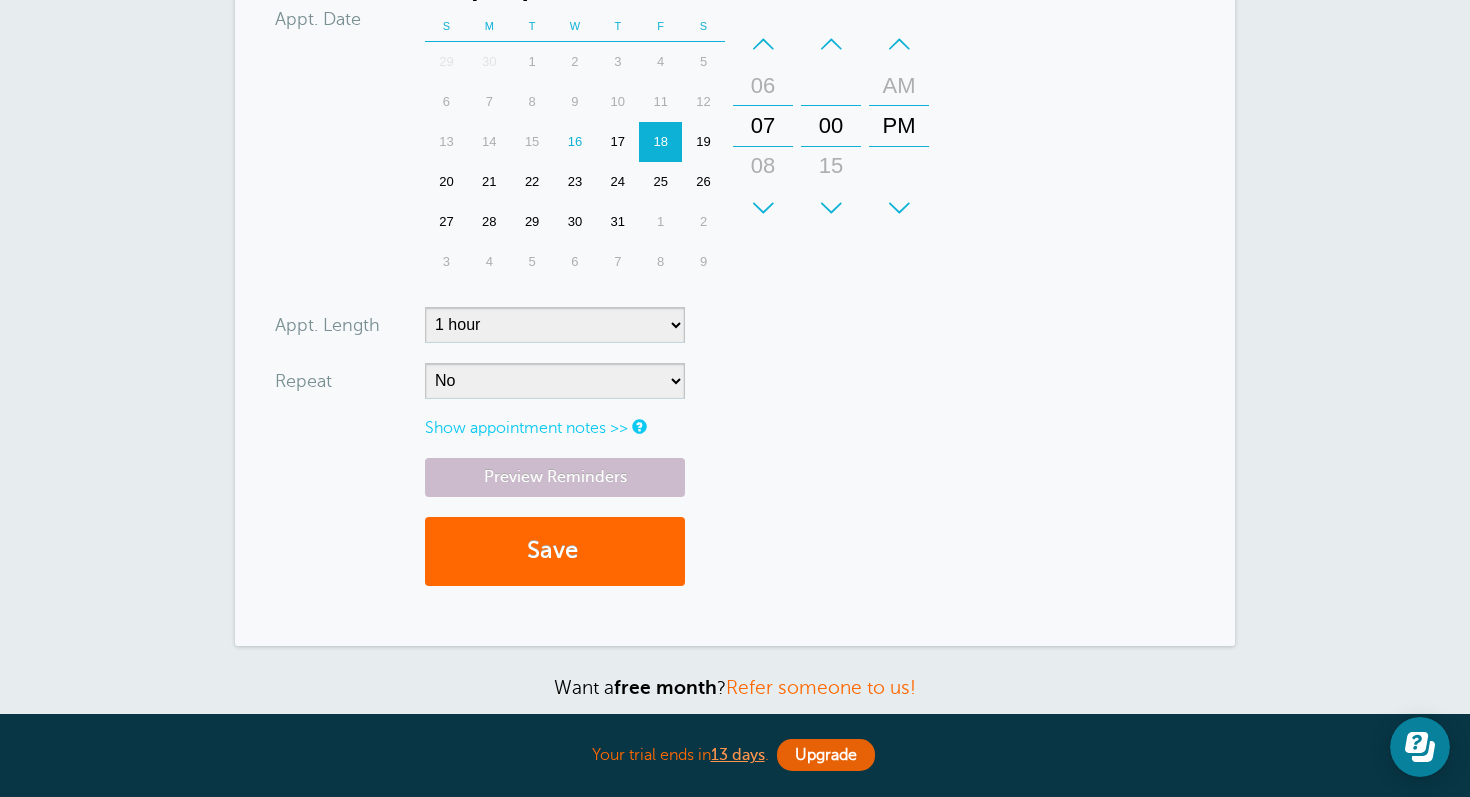 scroll, scrollTop: 955, scrollLeft: 0, axis: vertical 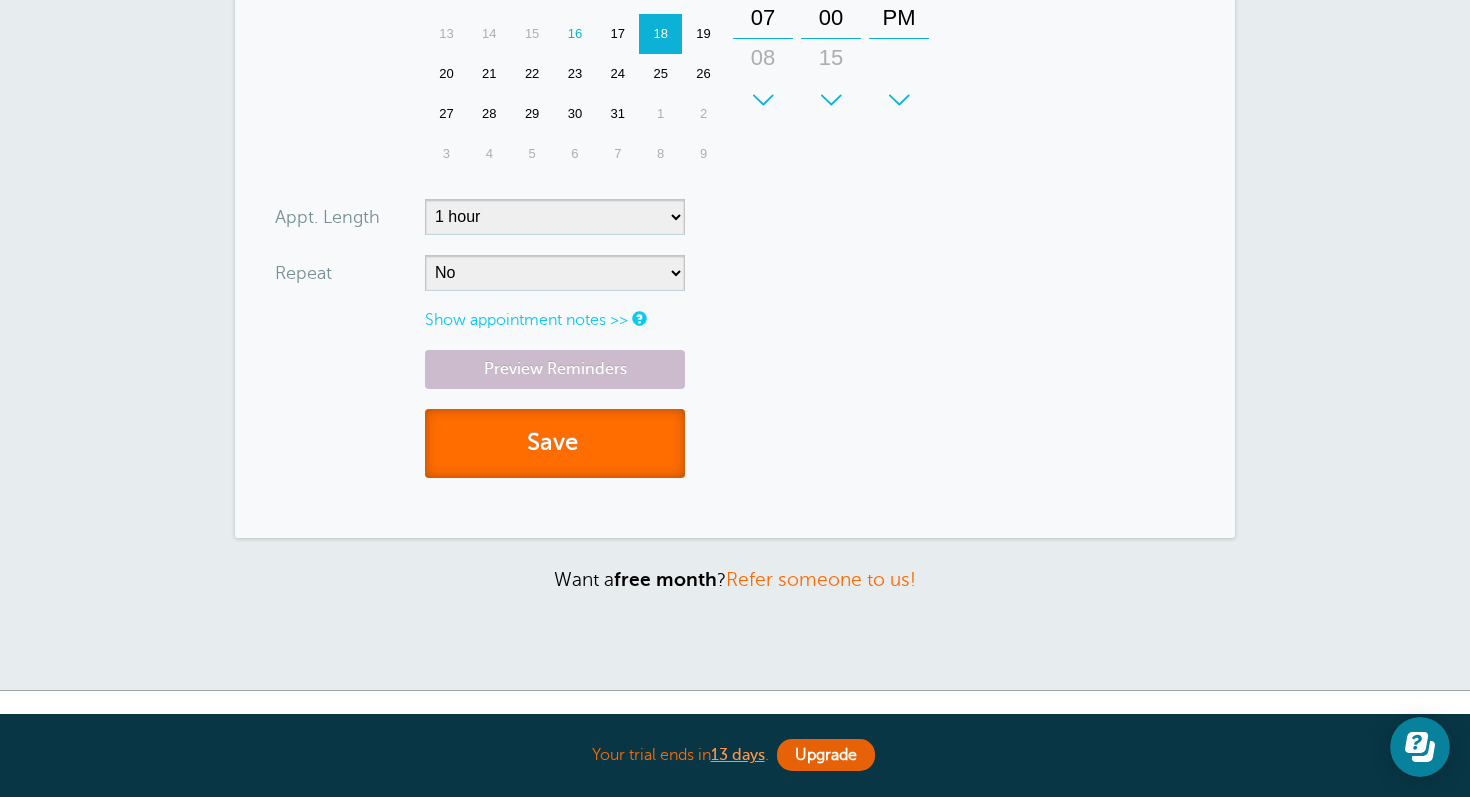 click on "Save" at bounding box center [555, 443] 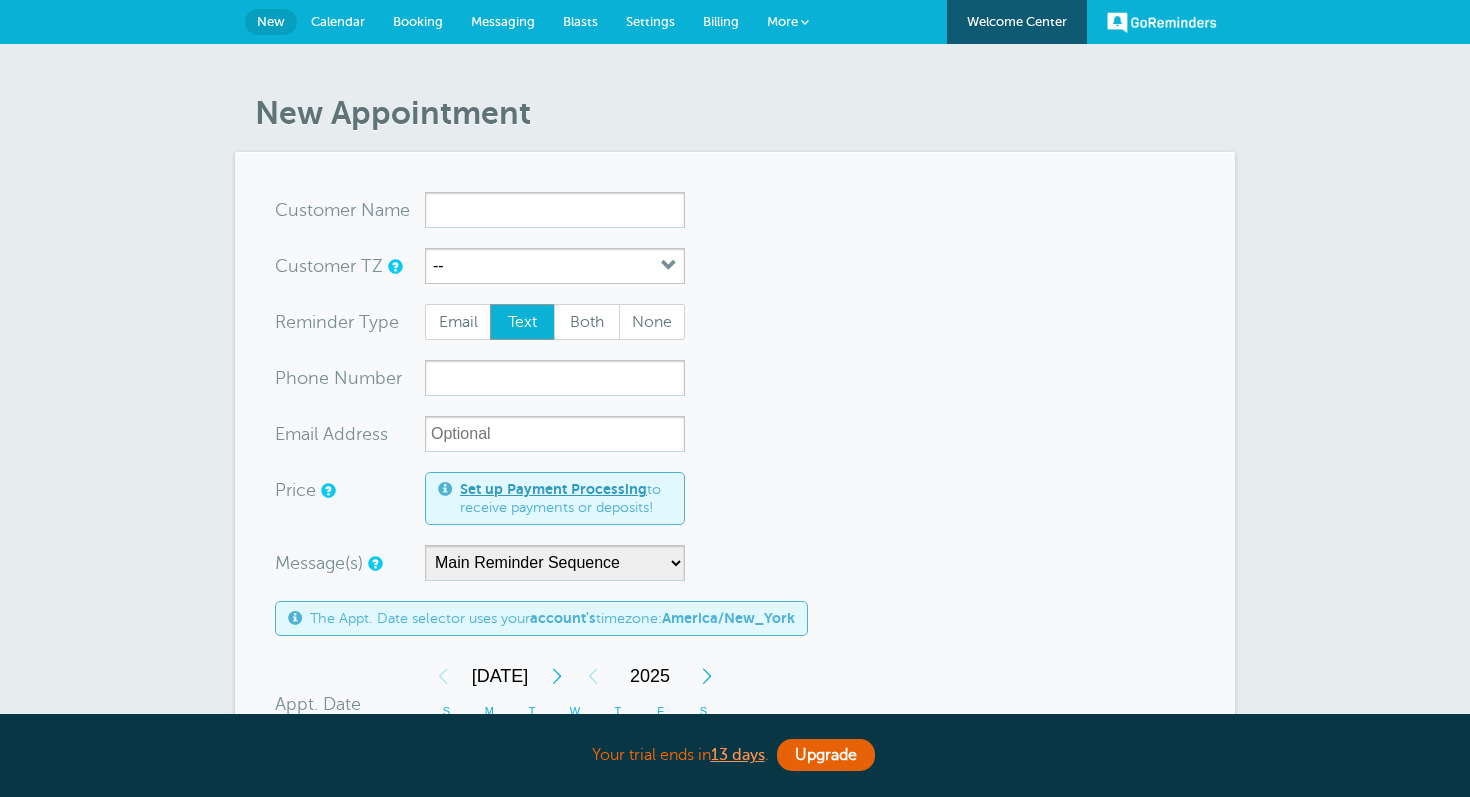 scroll, scrollTop: 0, scrollLeft: 0, axis: both 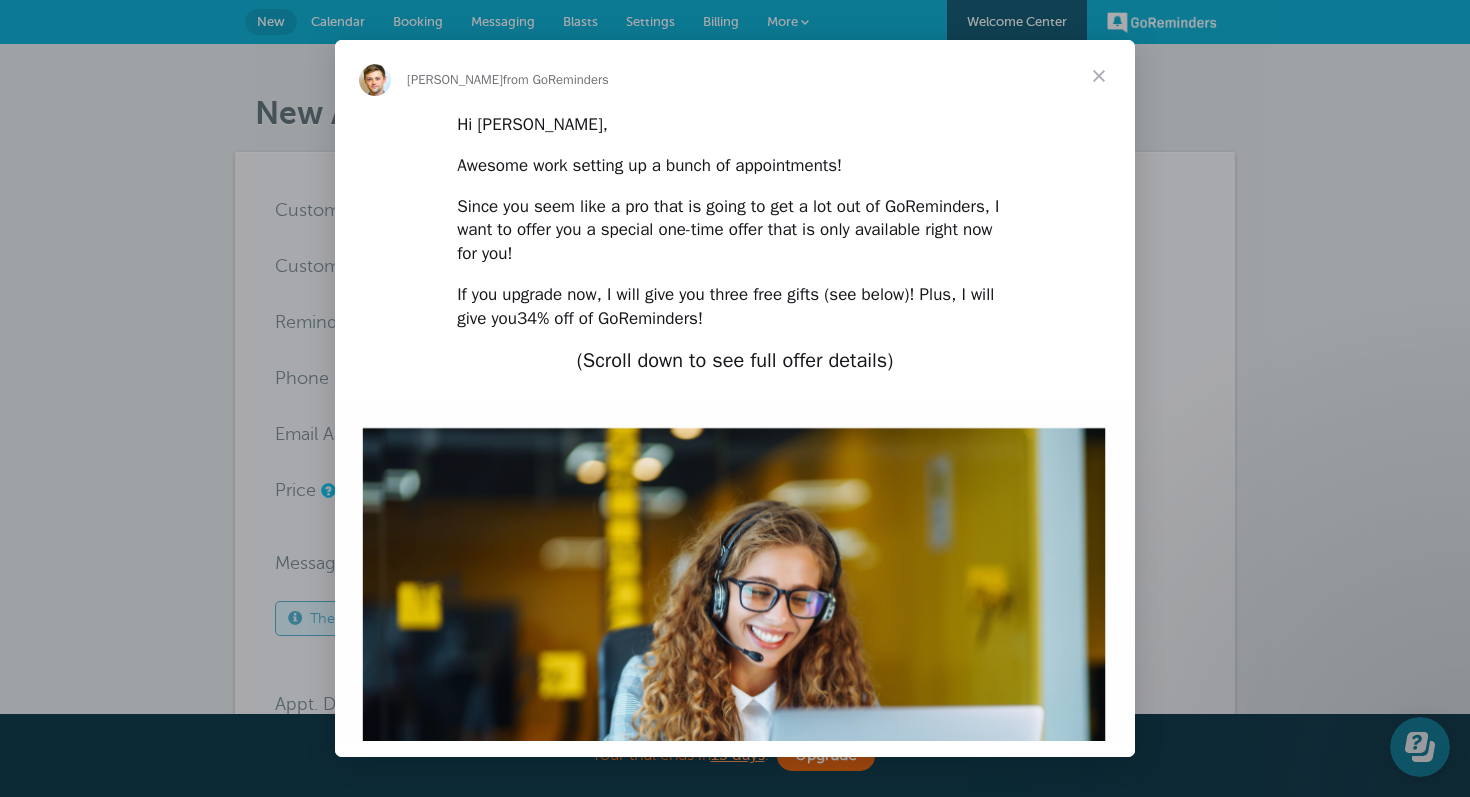 click at bounding box center (1099, 76) 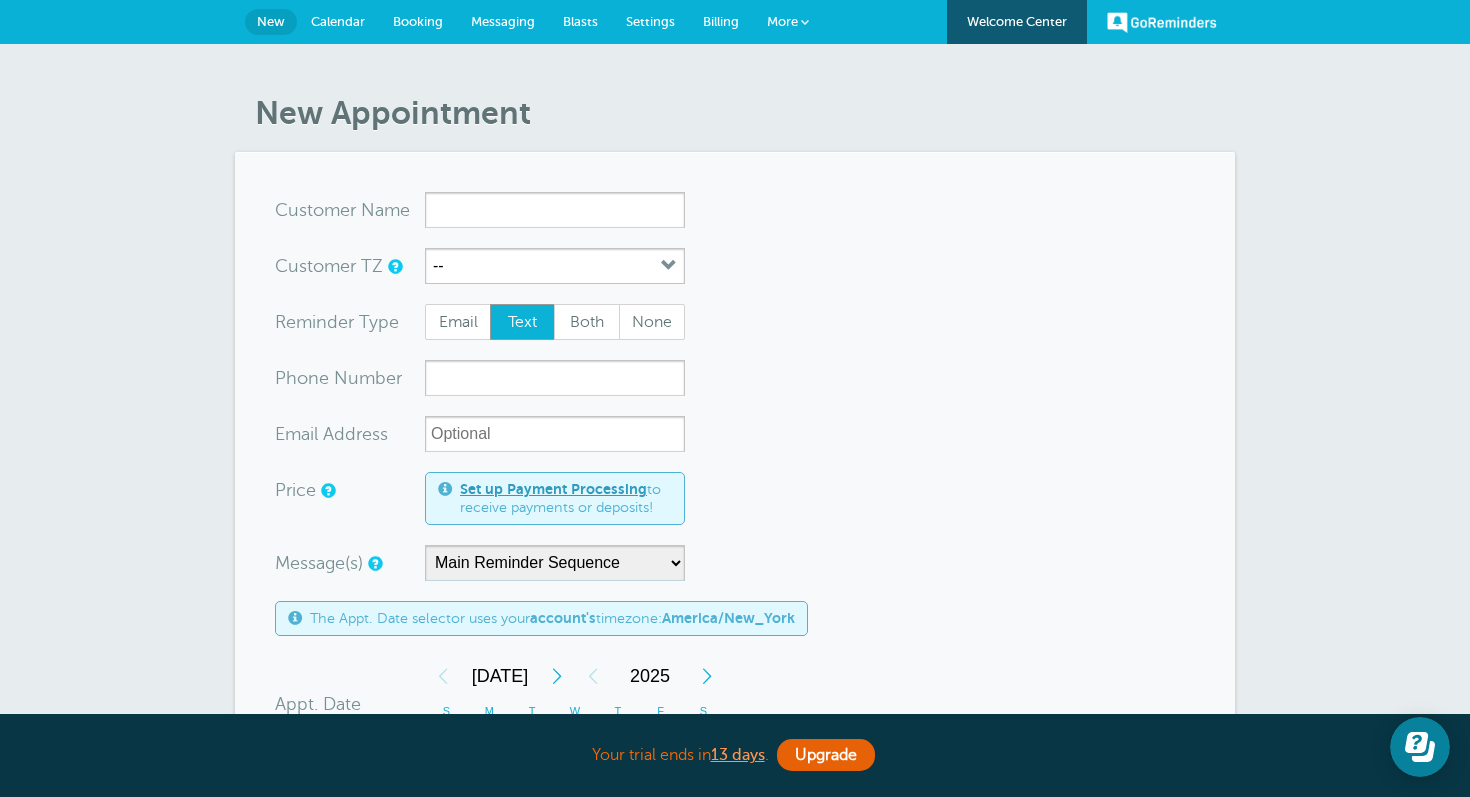 click on "Messaging" at bounding box center (503, 21) 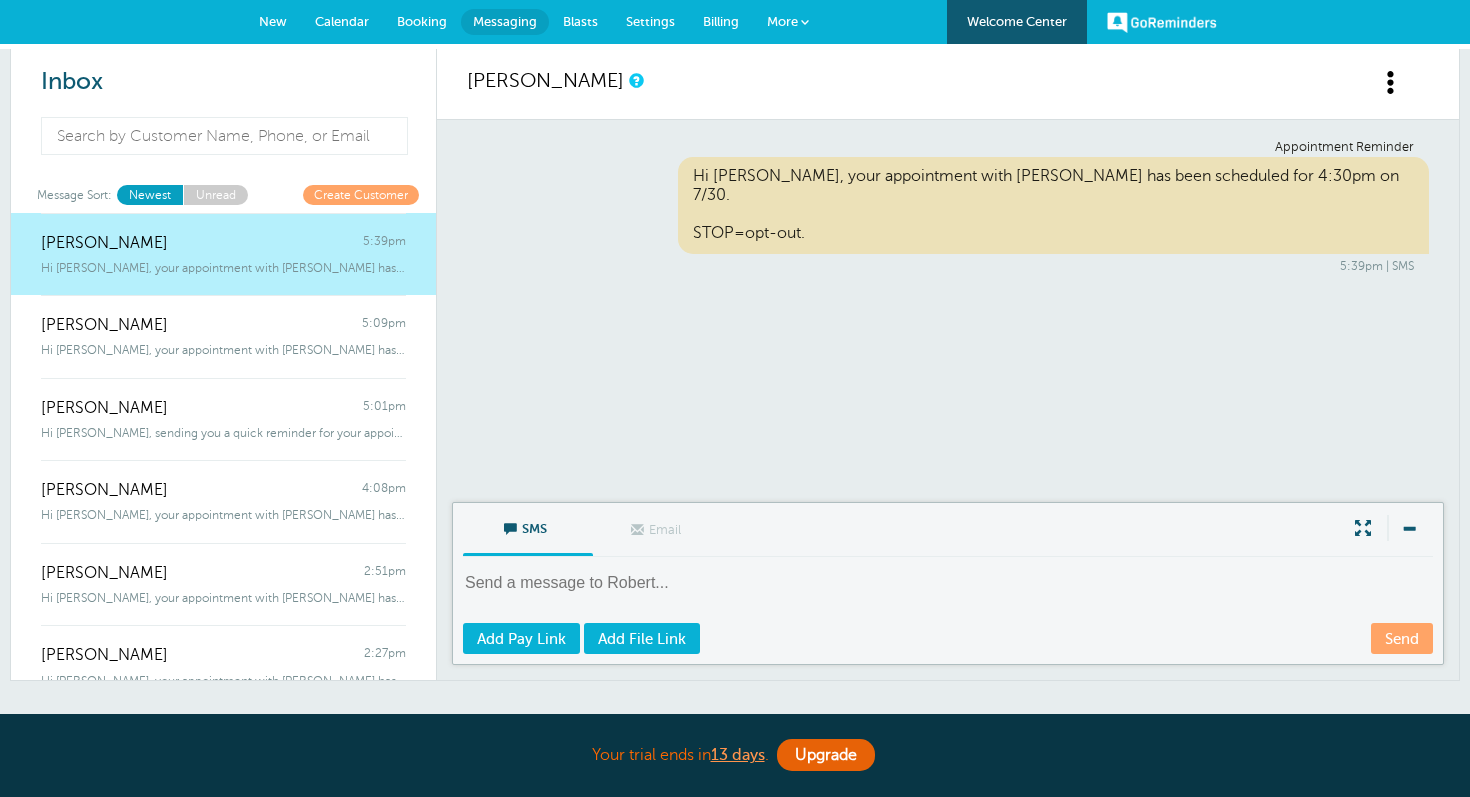 scroll, scrollTop: 0, scrollLeft: 0, axis: both 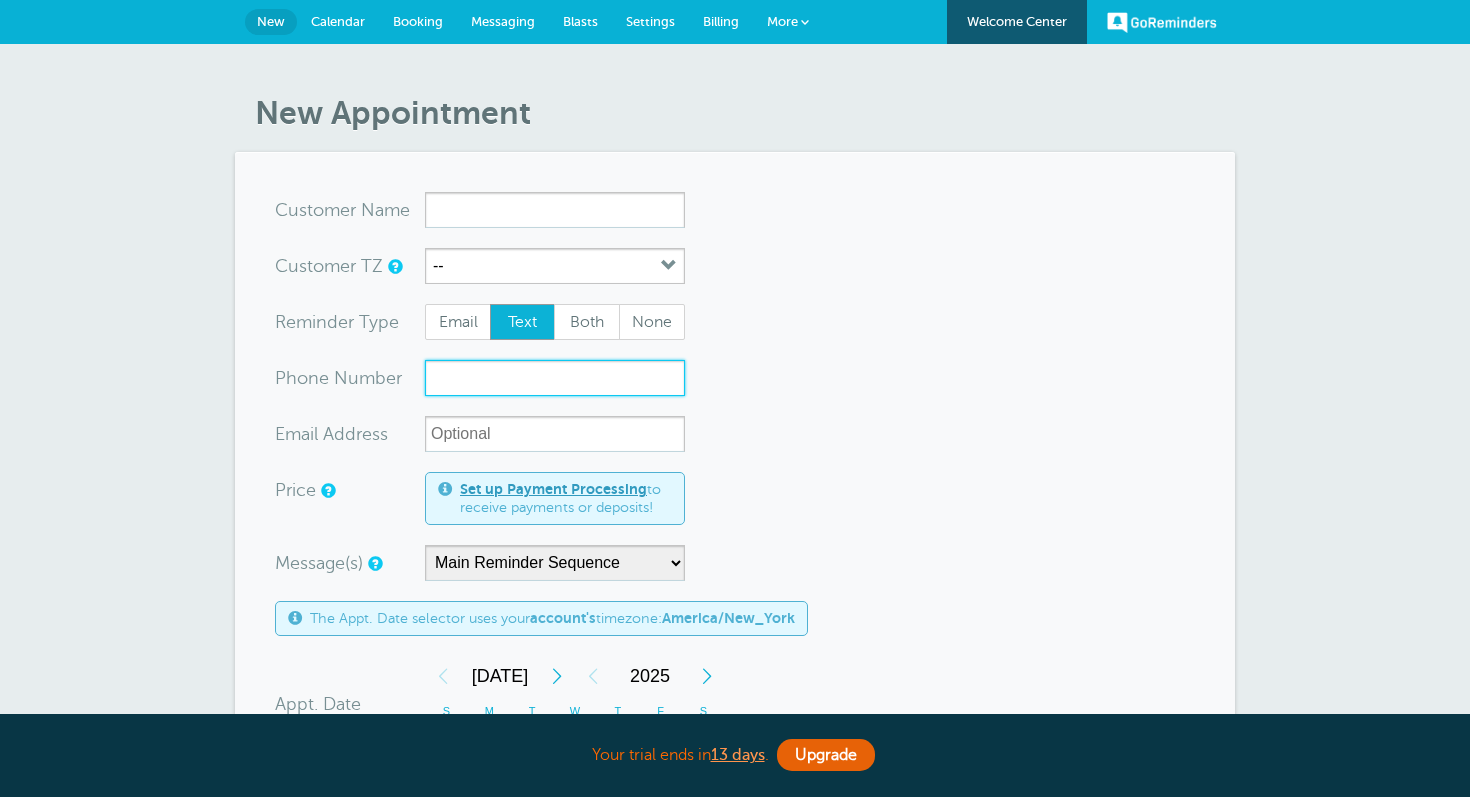 click on "xxx-no-autofill" at bounding box center (555, 378) 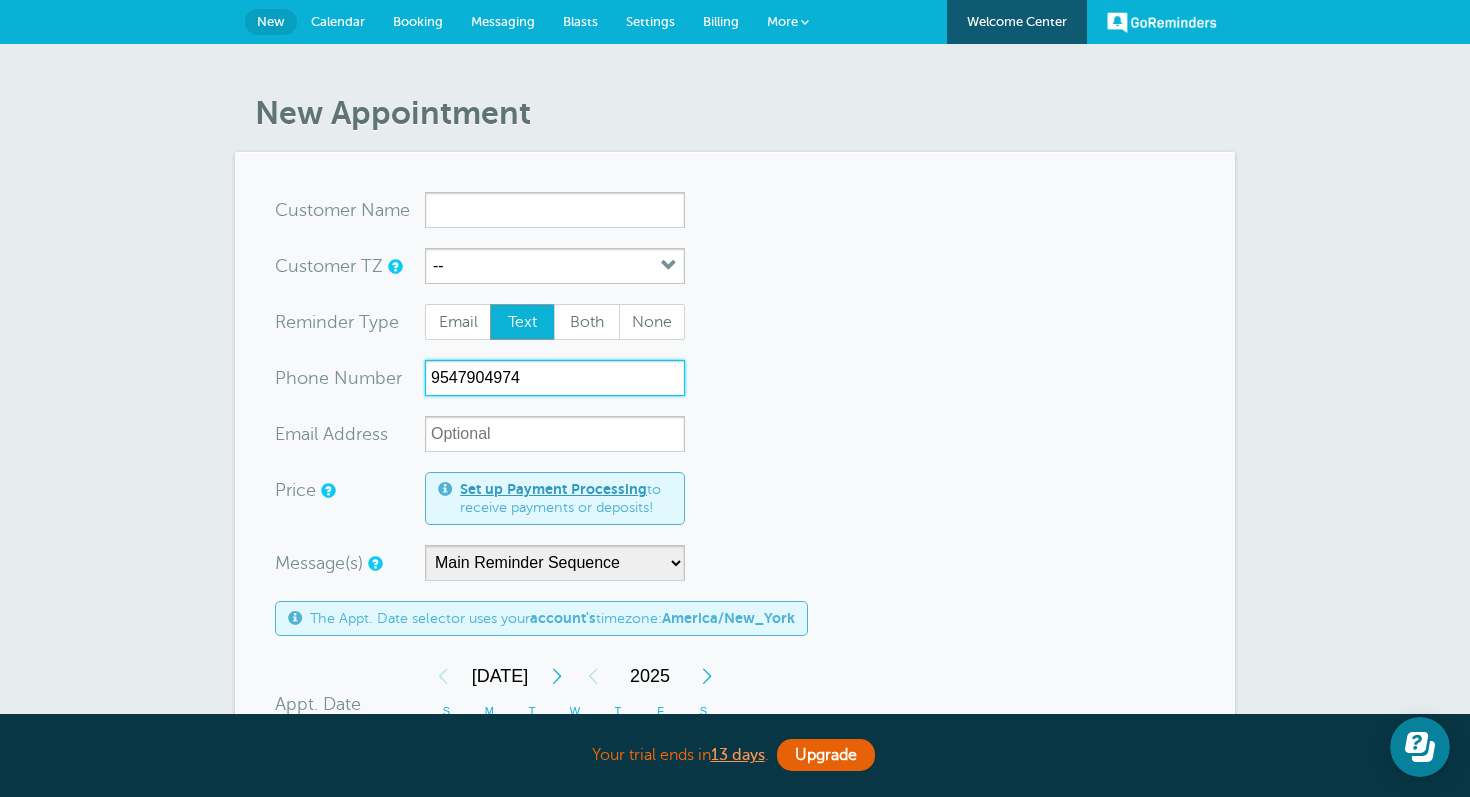 scroll, scrollTop: 0, scrollLeft: 0, axis: both 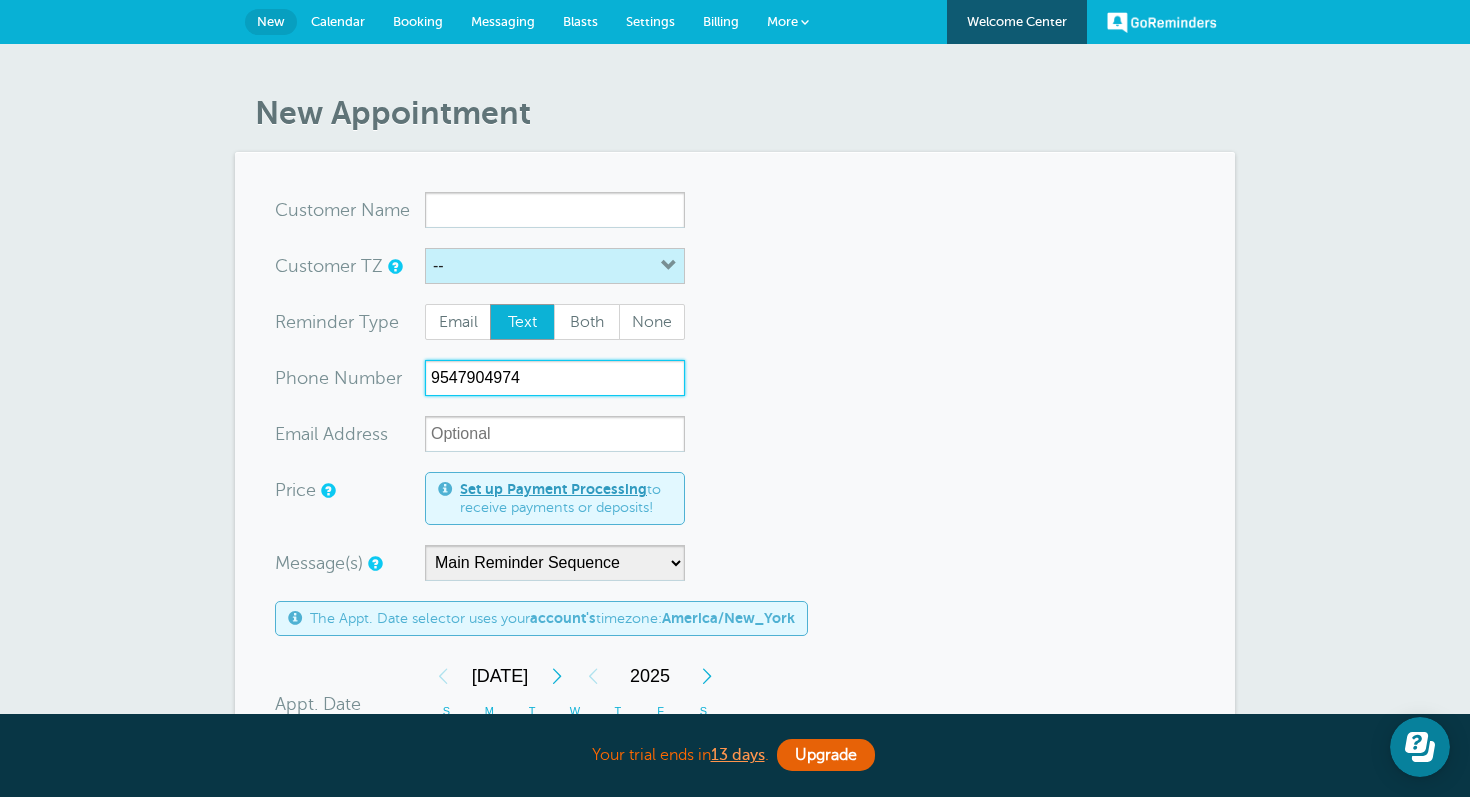 type on "9547904974" 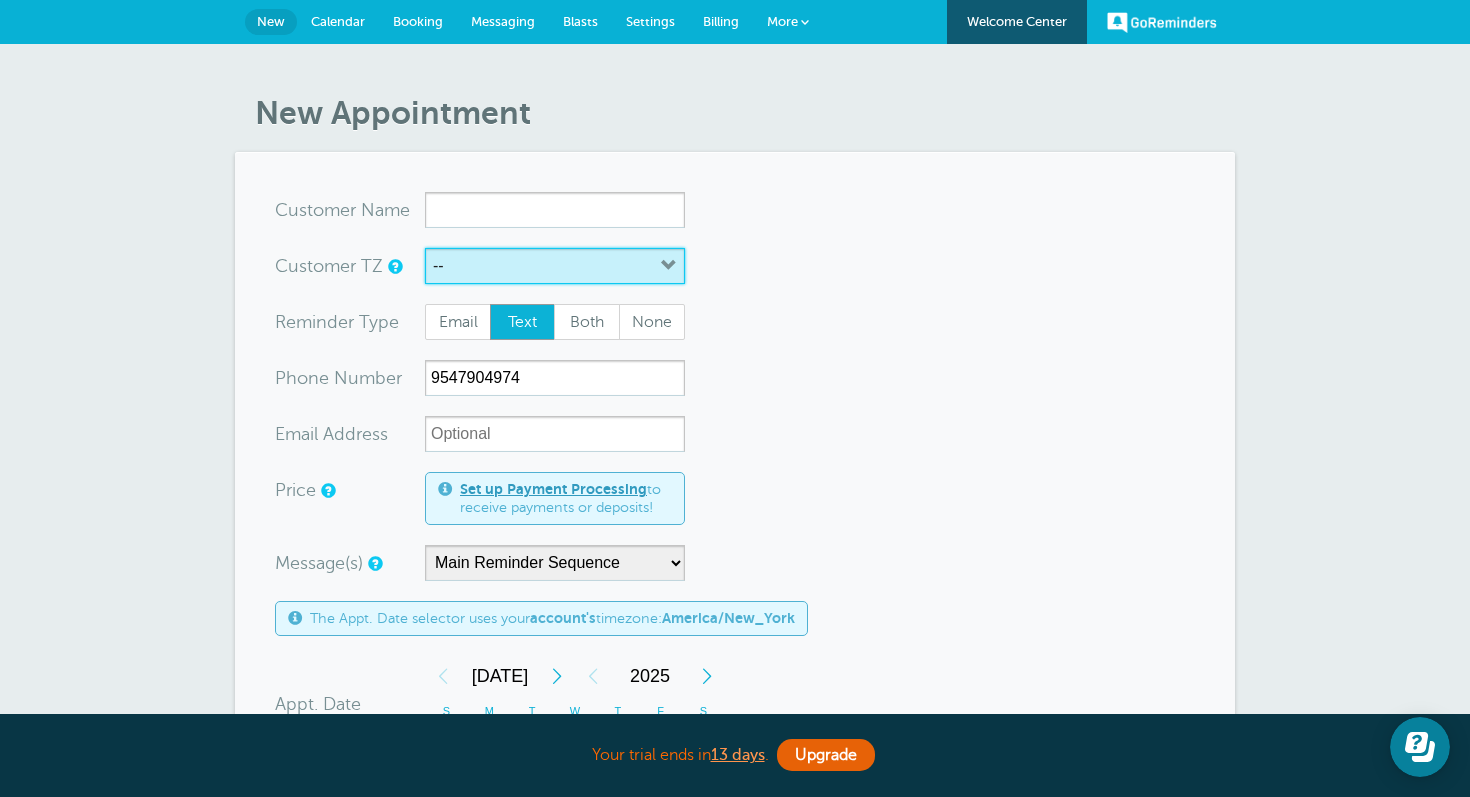 click on "--" at bounding box center [555, 266] 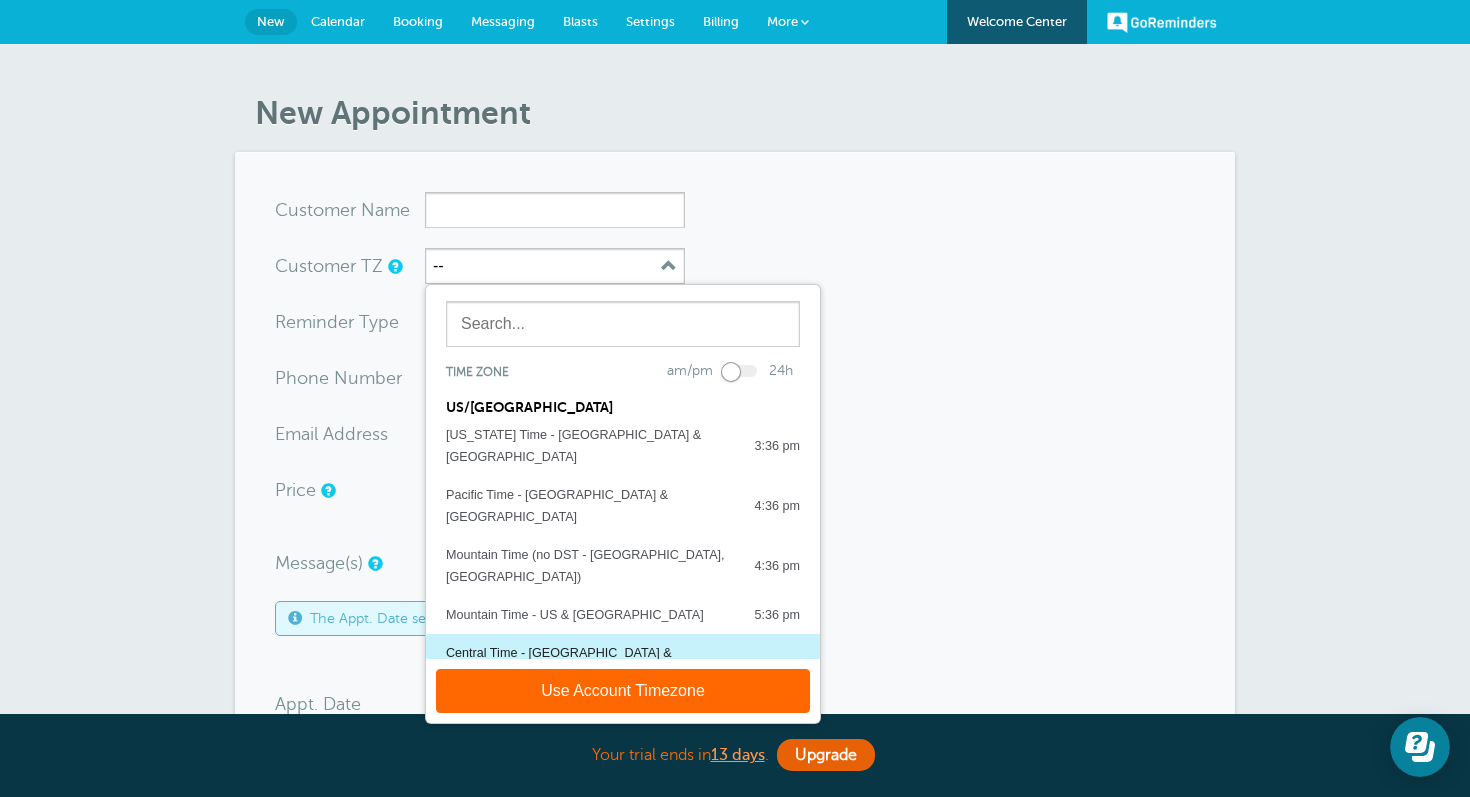click on "Central Time - [GEOGRAPHIC_DATA] & [GEOGRAPHIC_DATA]" at bounding box center (590, 664) 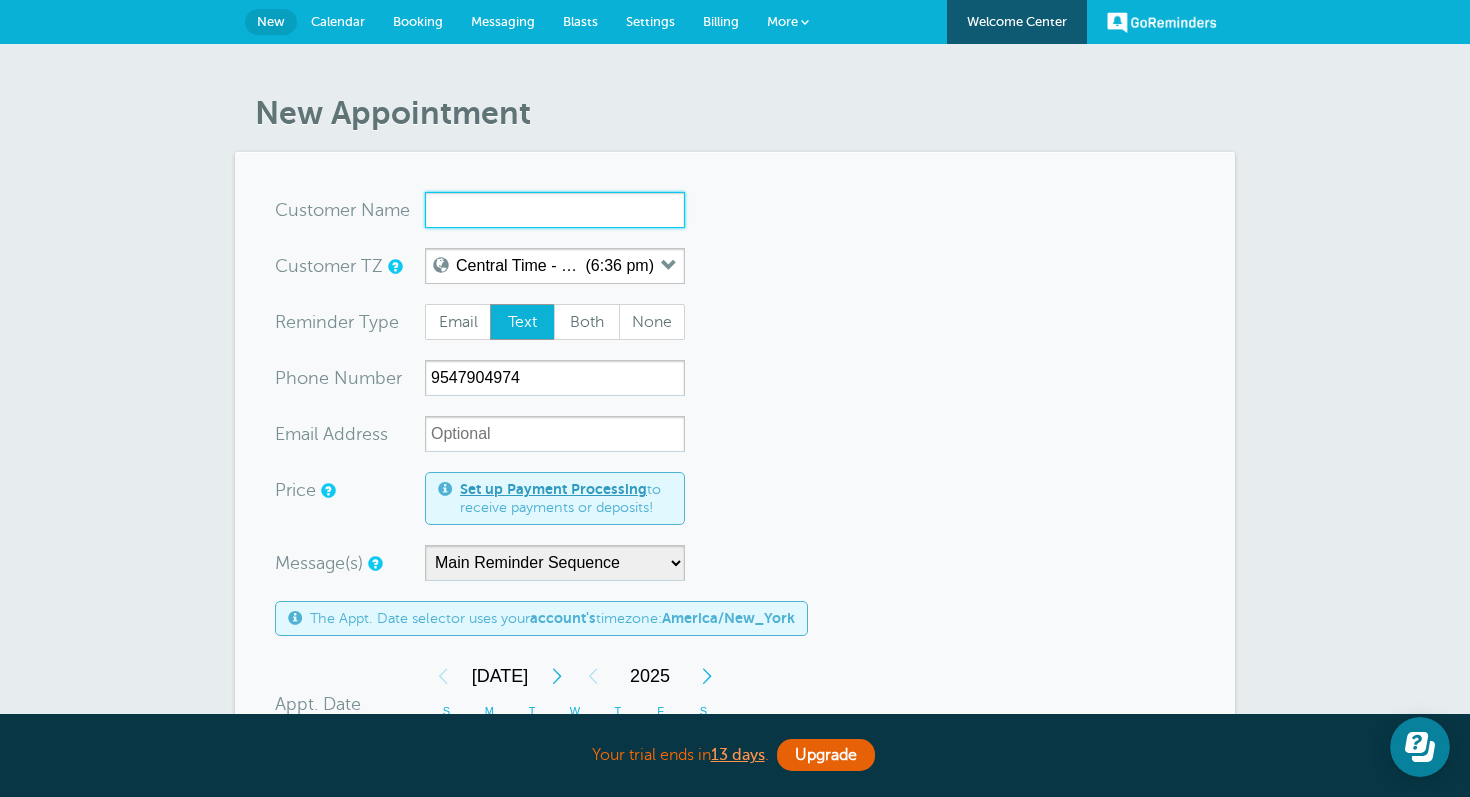 click on "x-no-autofill" at bounding box center [555, 210] 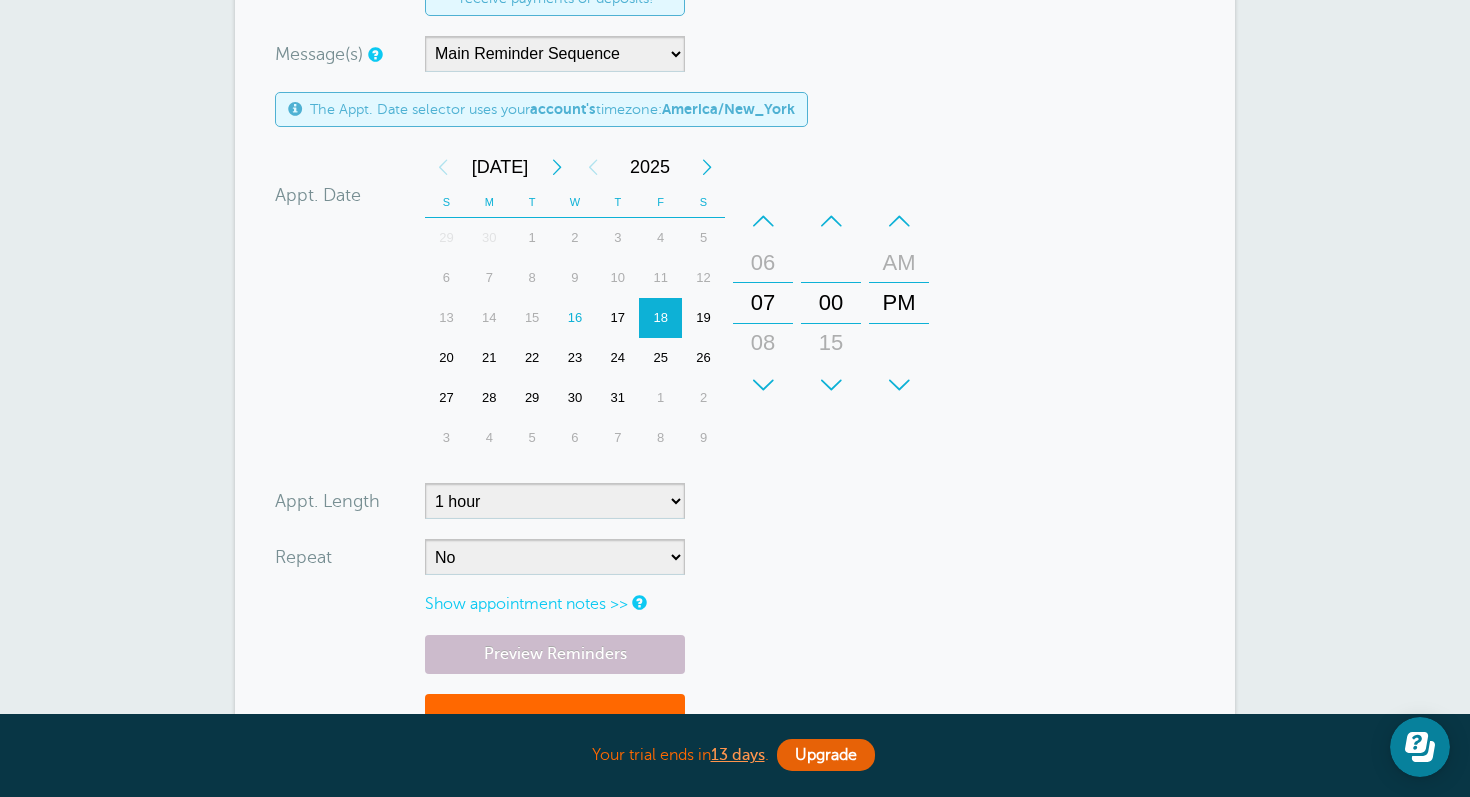scroll, scrollTop: 573, scrollLeft: 0, axis: vertical 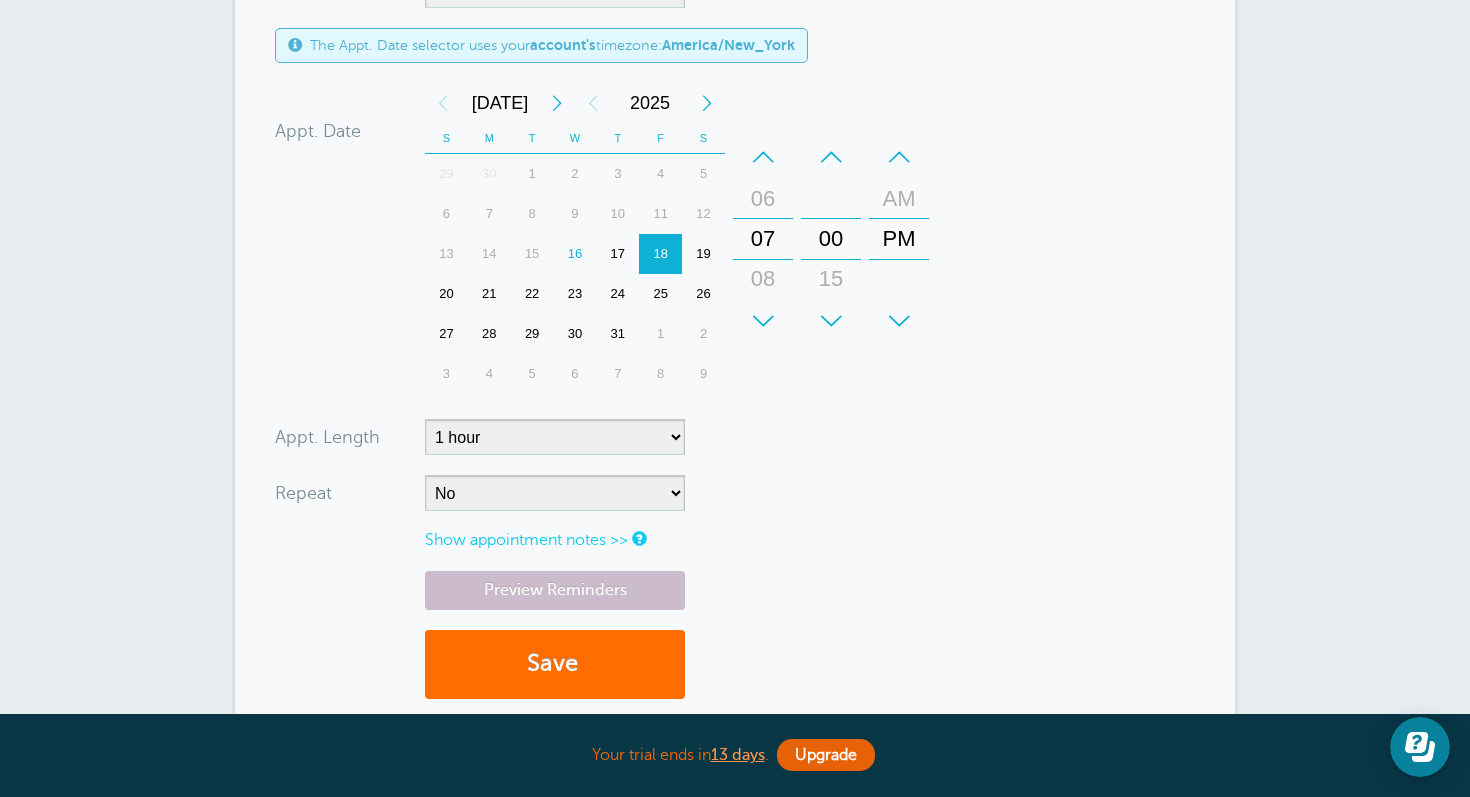type on "Ameka Williams" 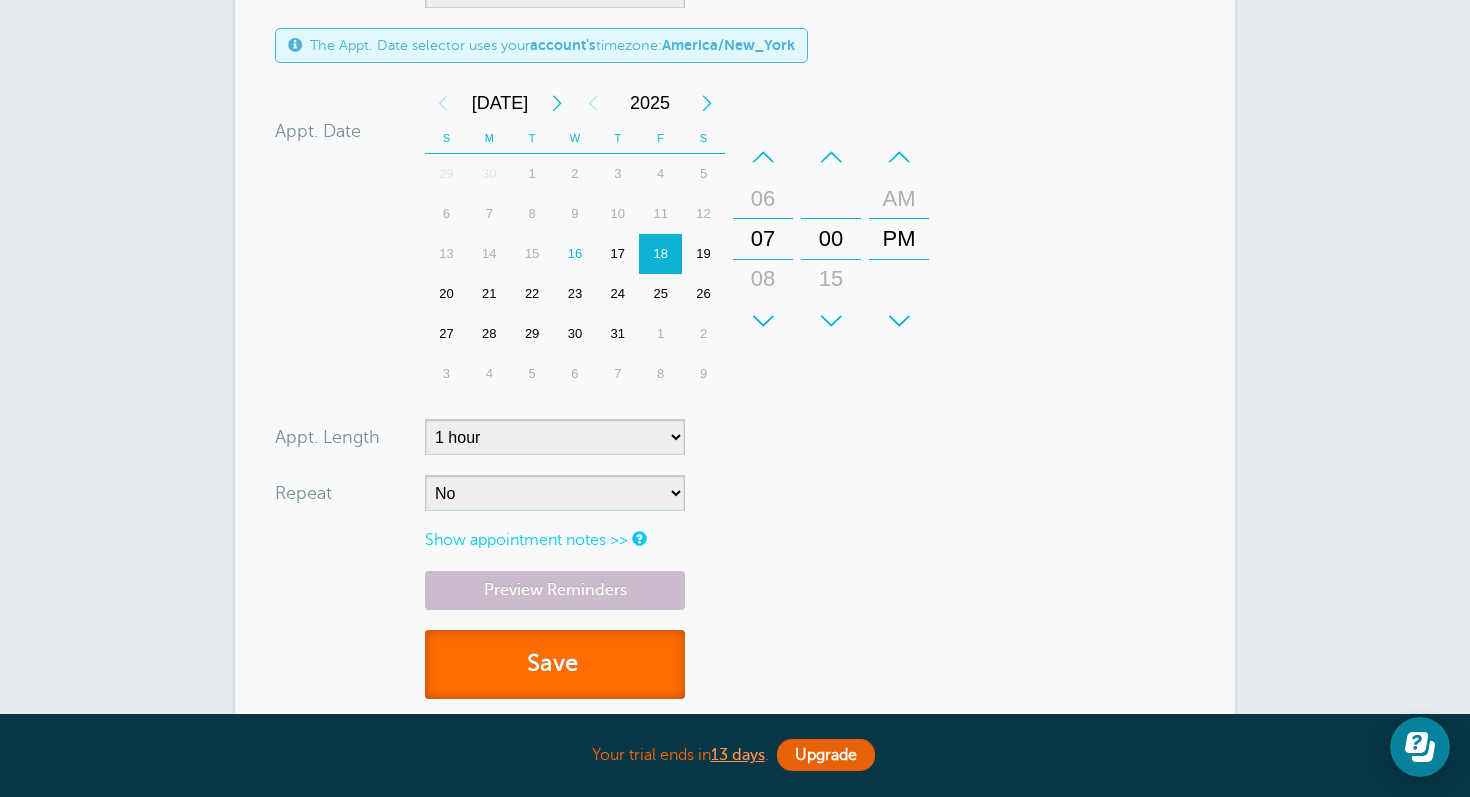 click on "Save" at bounding box center (555, 664) 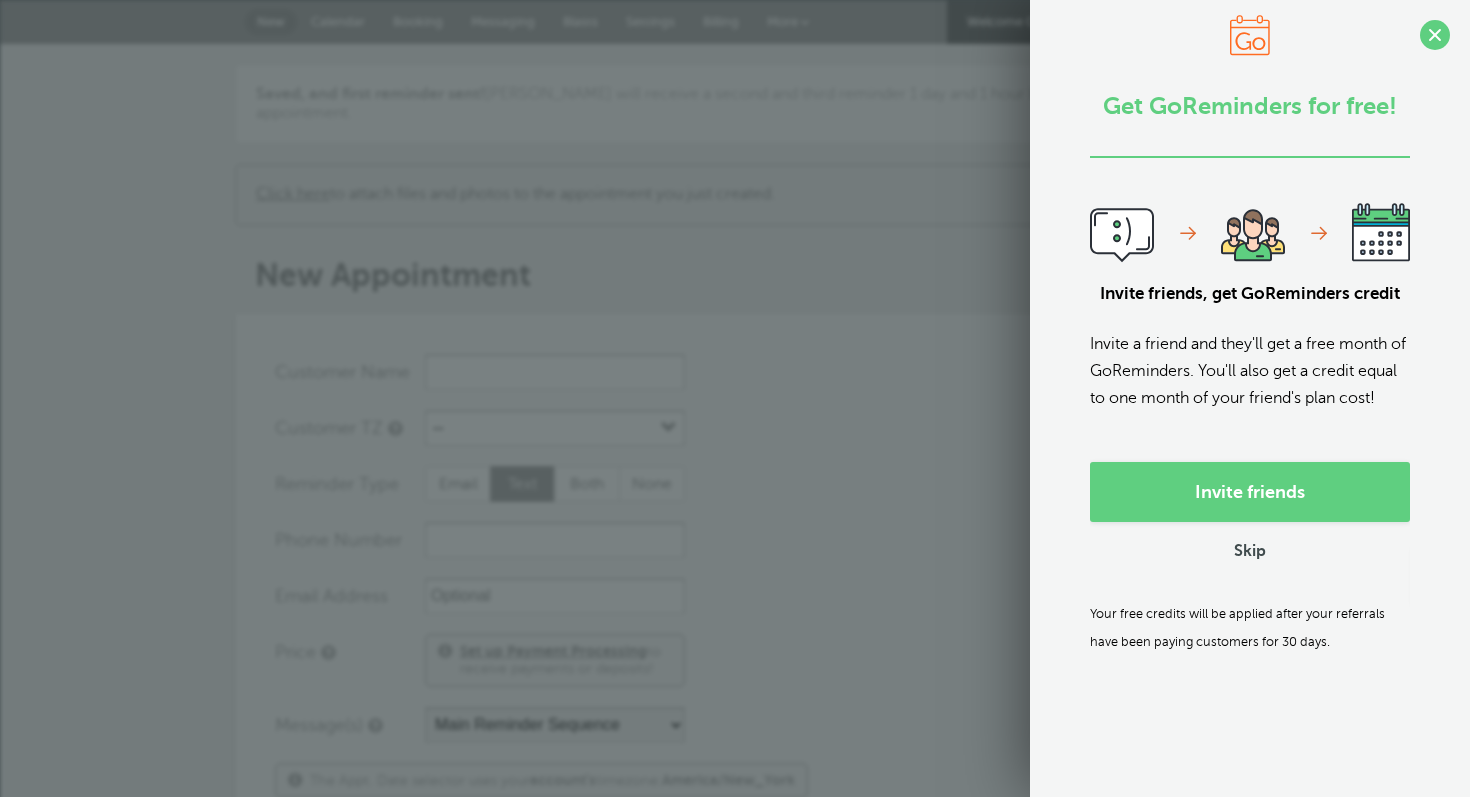 scroll, scrollTop: 0, scrollLeft: 0, axis: both 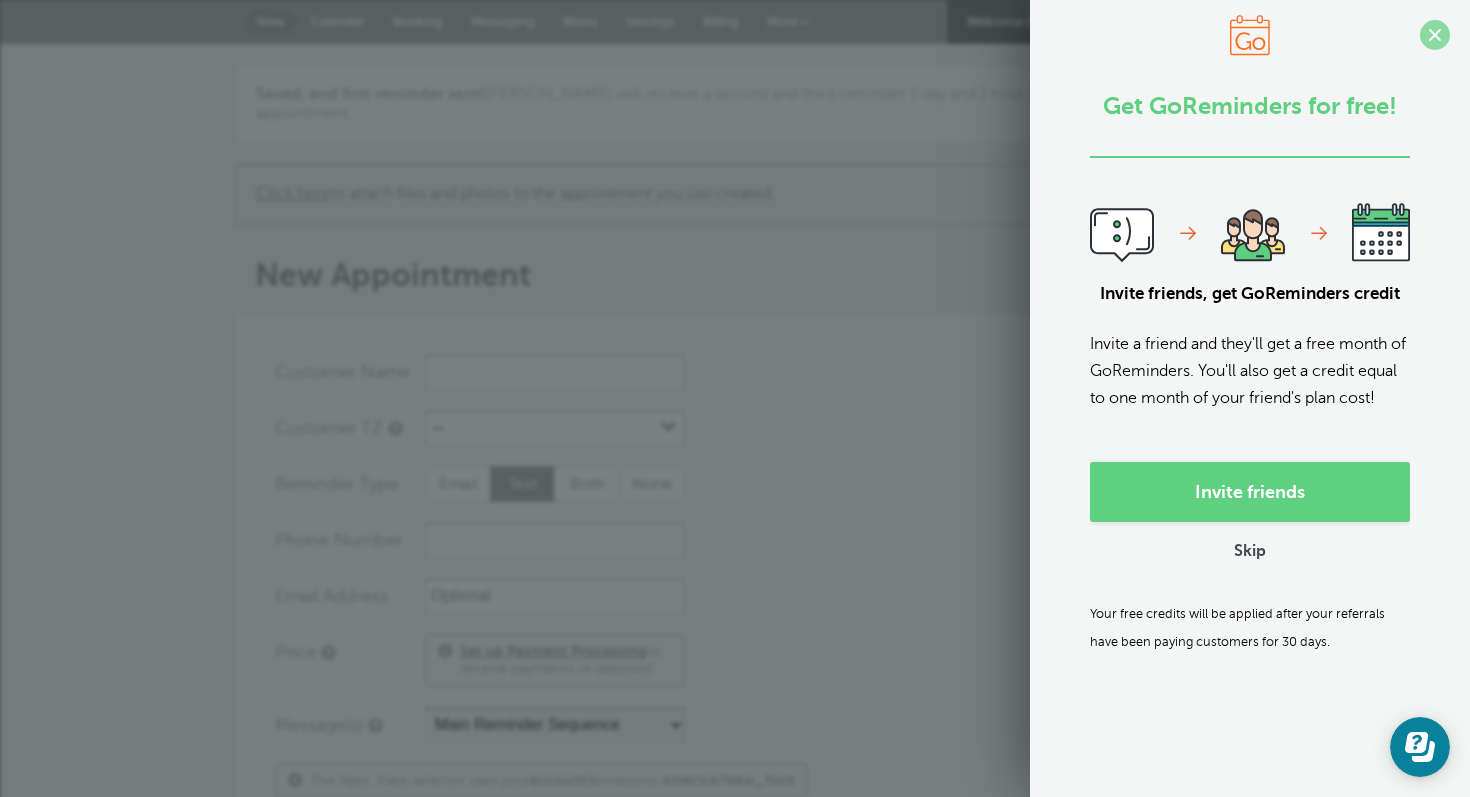 click at bounding box center (1435, 35) 